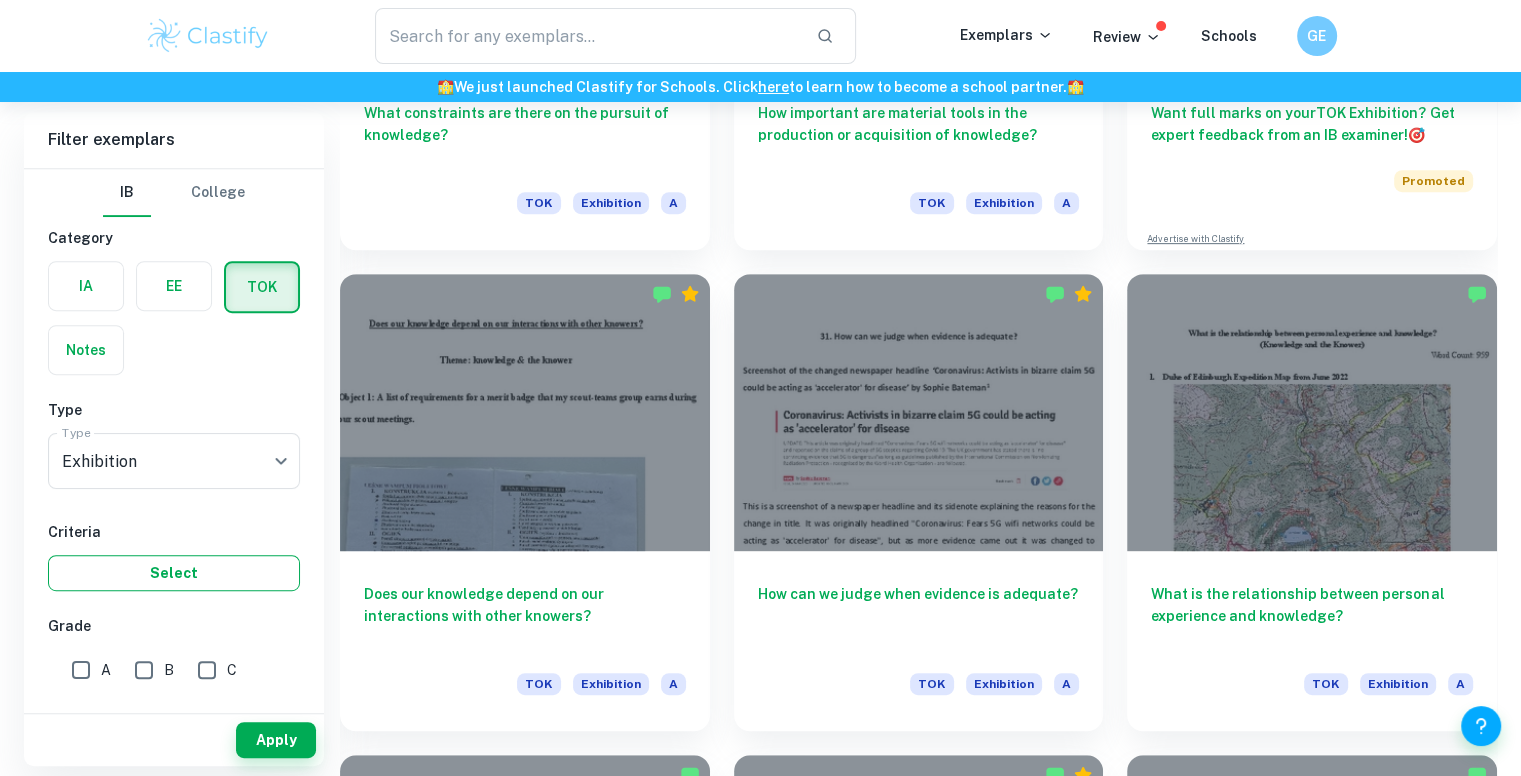 scroll, scrollTop: 881, scrollLeft: 0, axis: vertical 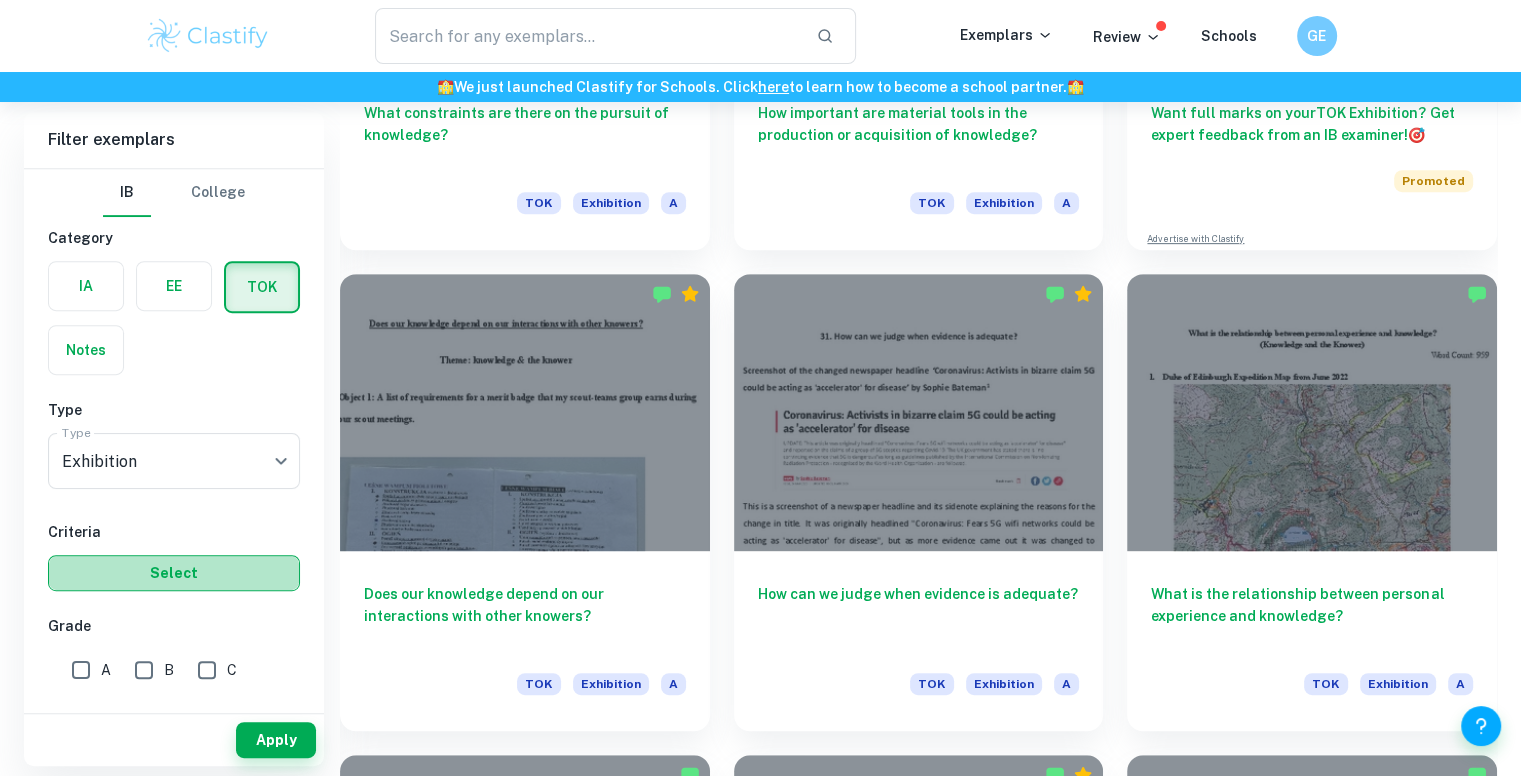 click on "Select" at bounding box center [174, 573] 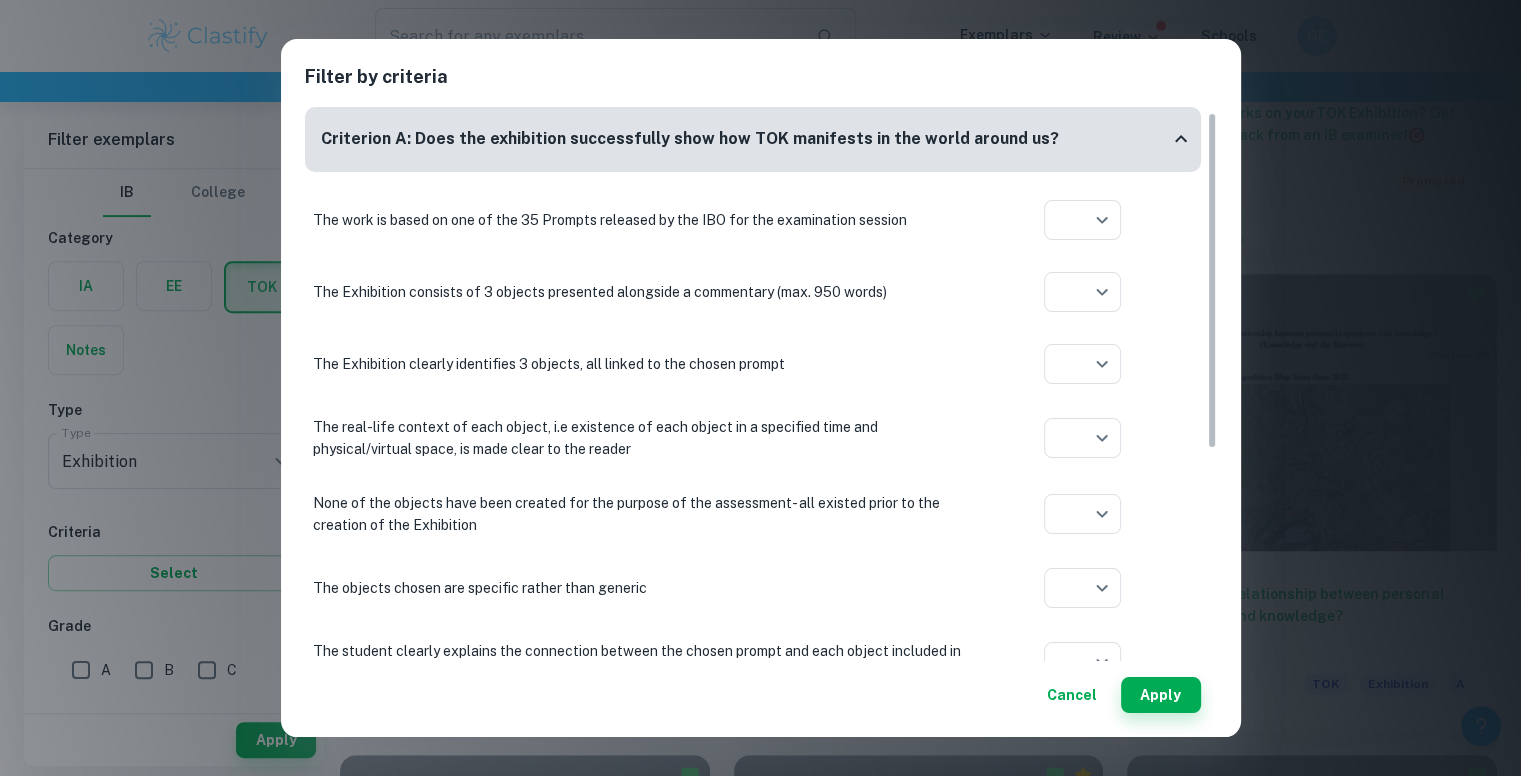 scroll, scrollTop: 20, scrollLeft: 0, axis: vertical 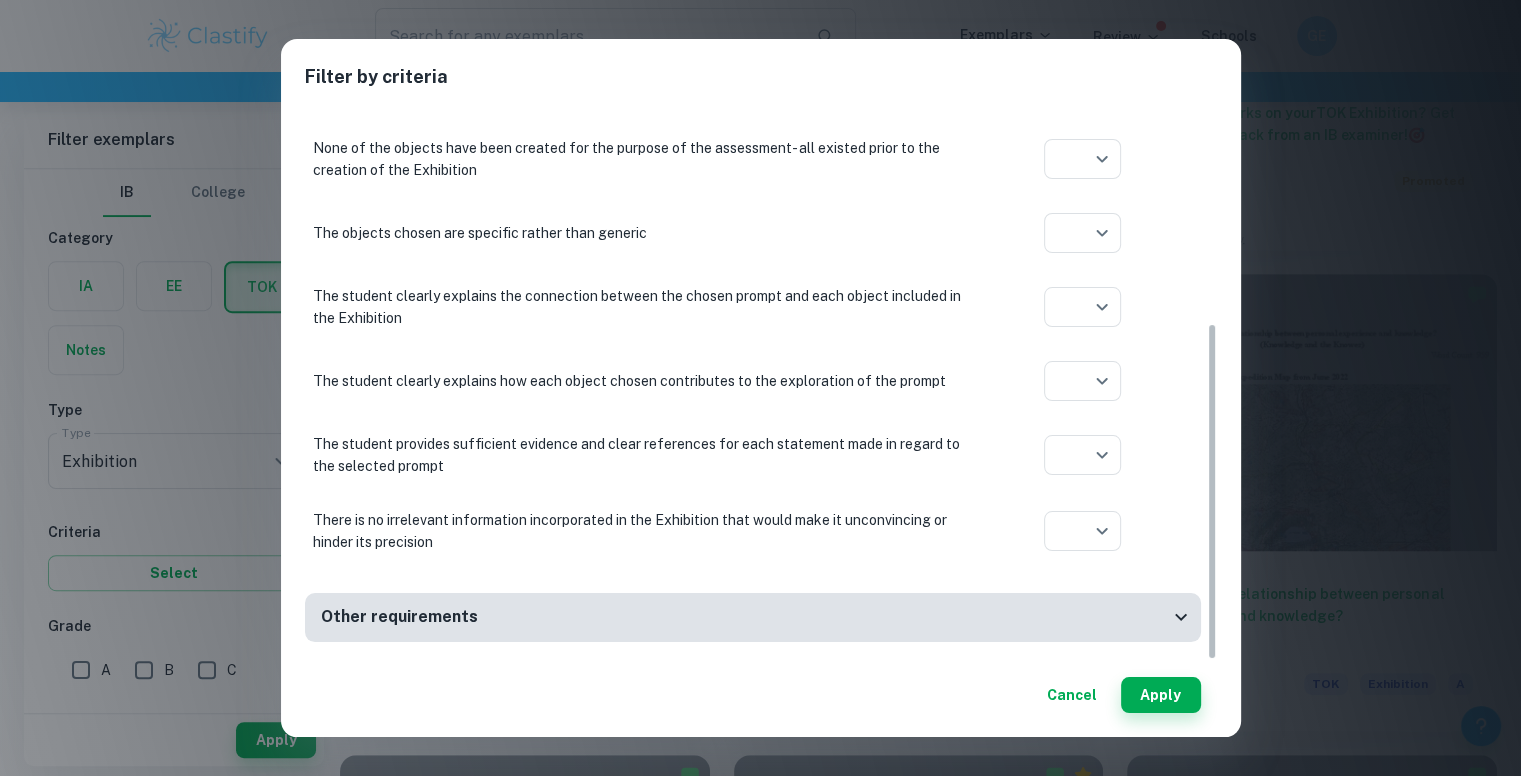 click on "Filter by criteria Criterion A: Does the exhibition successfully show how TOK manifests in the world around us? The work is based on one of the 35 Prompts released by the IBO for the examination session ​ Aplication year The Exhibition consists of 3 objects presented alongside a commentary (max. 950 words) ​ Aplication year The Exhibition clearly identifies 3 objects, all linked to the chosen prompt ​ Aplication year The real-life context of each object, i.e existence of each object in a specified time and physical/virtual space, is made clear to the reader ​ Aplication year None of the objects have been created for the purpose of the assessment- all existed prior to the creation of the Exhibition ​ Aplication year The objects chosen are specific rather than generic ​ Aplication year The student clearly explains the connection between the chosen prompt and each object included in the Exhibition ​ Aplication year ​ Aplication year ​ Aplication year ​ Aplication year Other requirements ​" at bounding box center (760, 388) 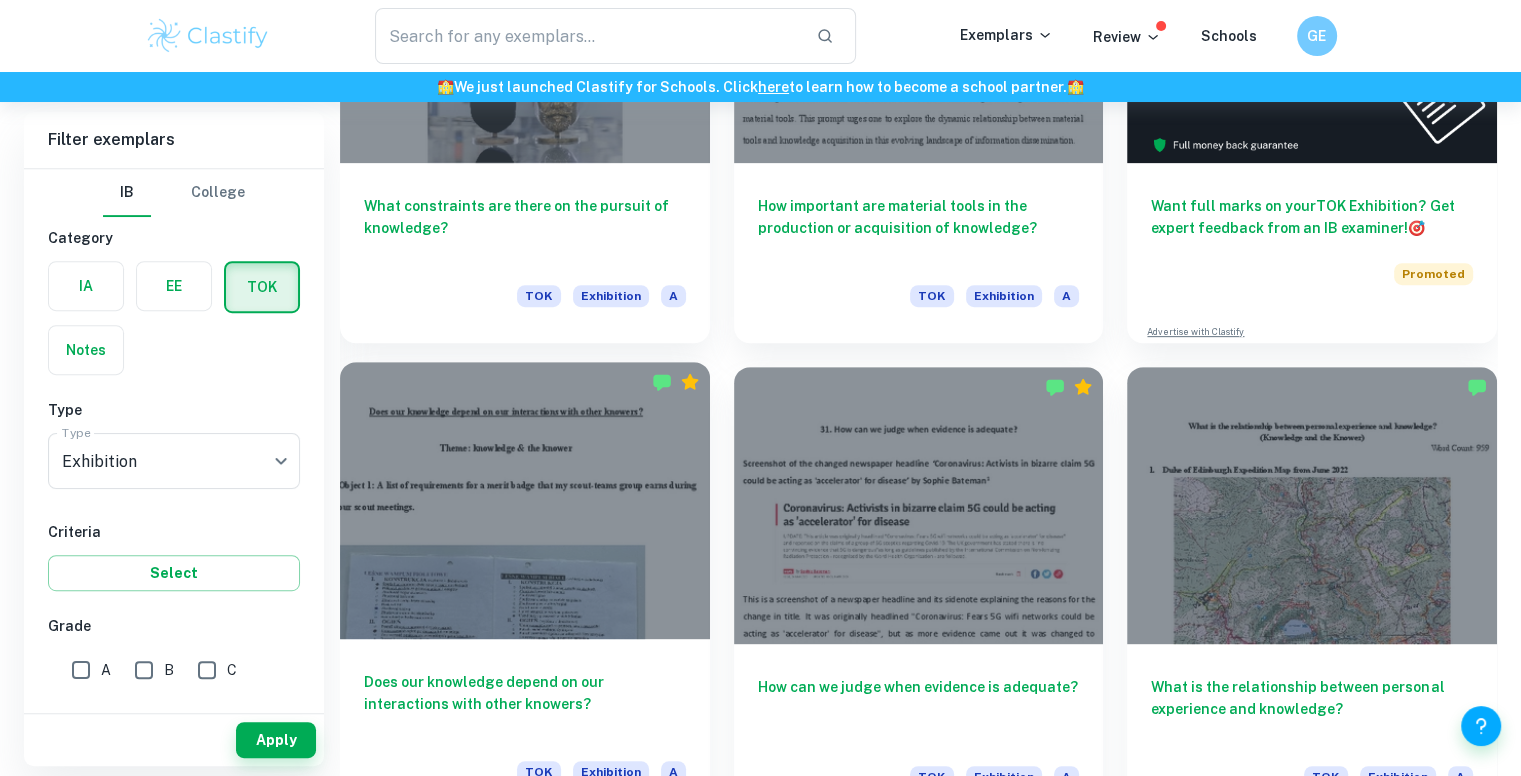 scroll, scrollTop: 793, scrollLeft: 0, axis: vertical 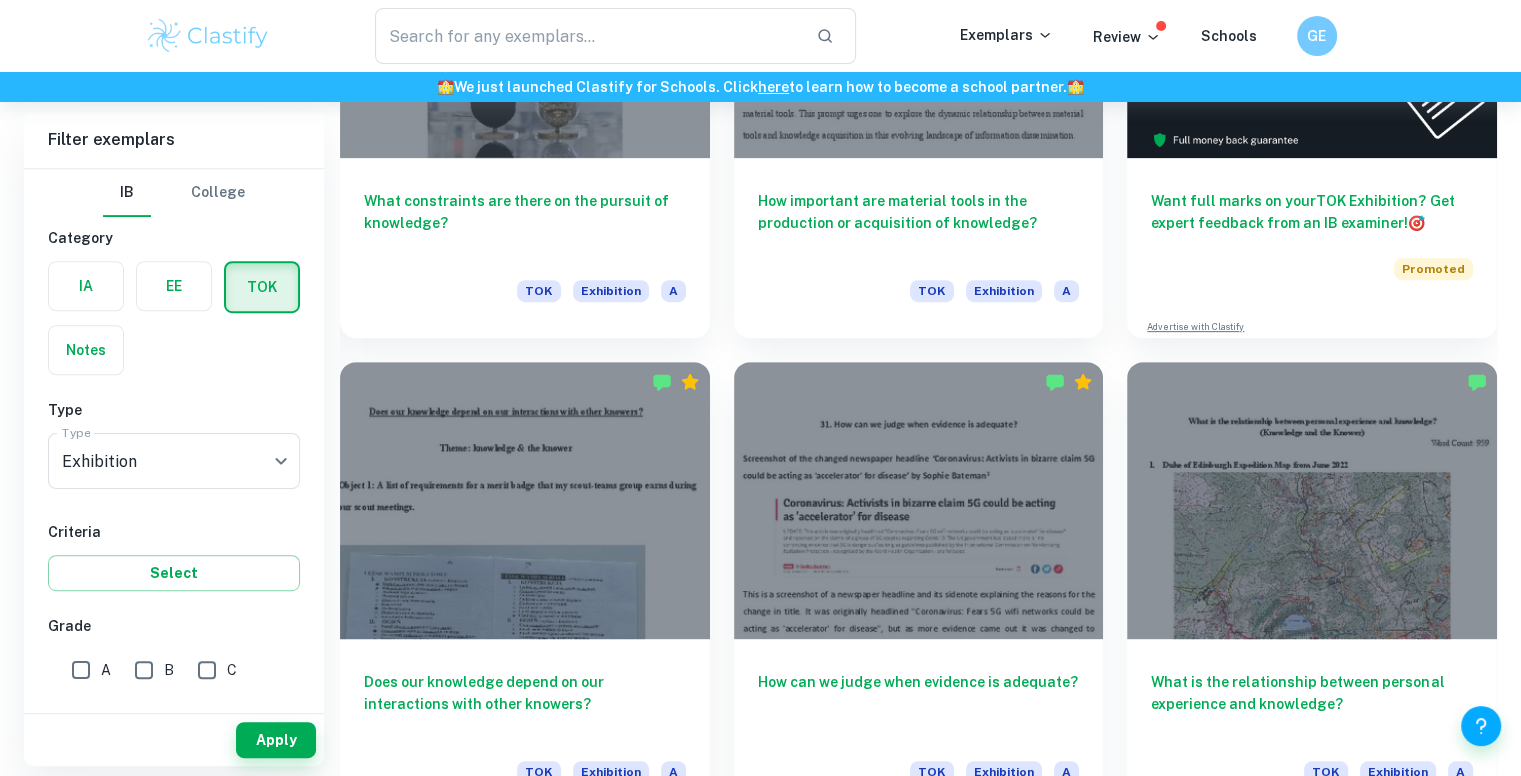 type 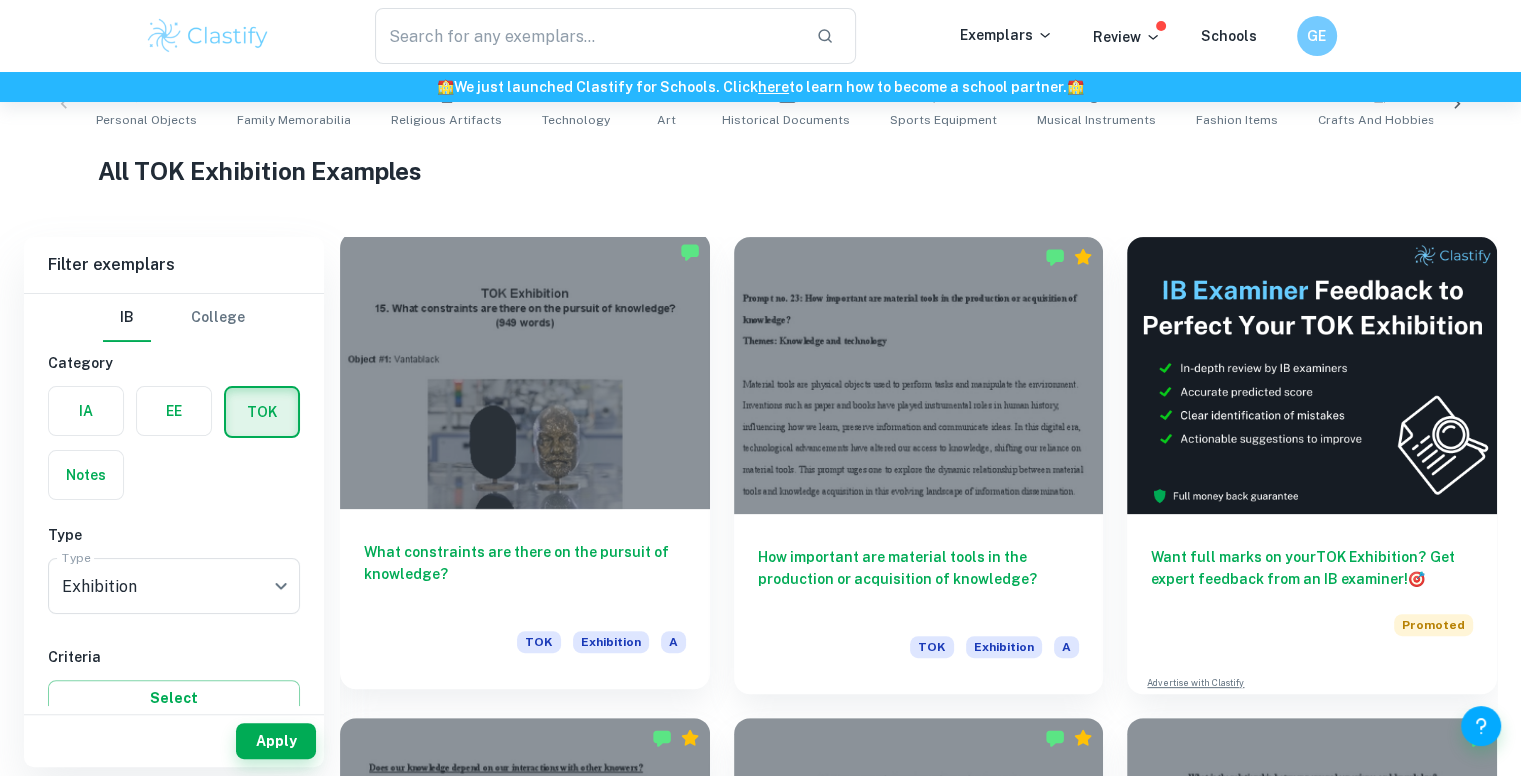 scroll, scrollTop: 580, scrollLeft: 0, axis: vertical 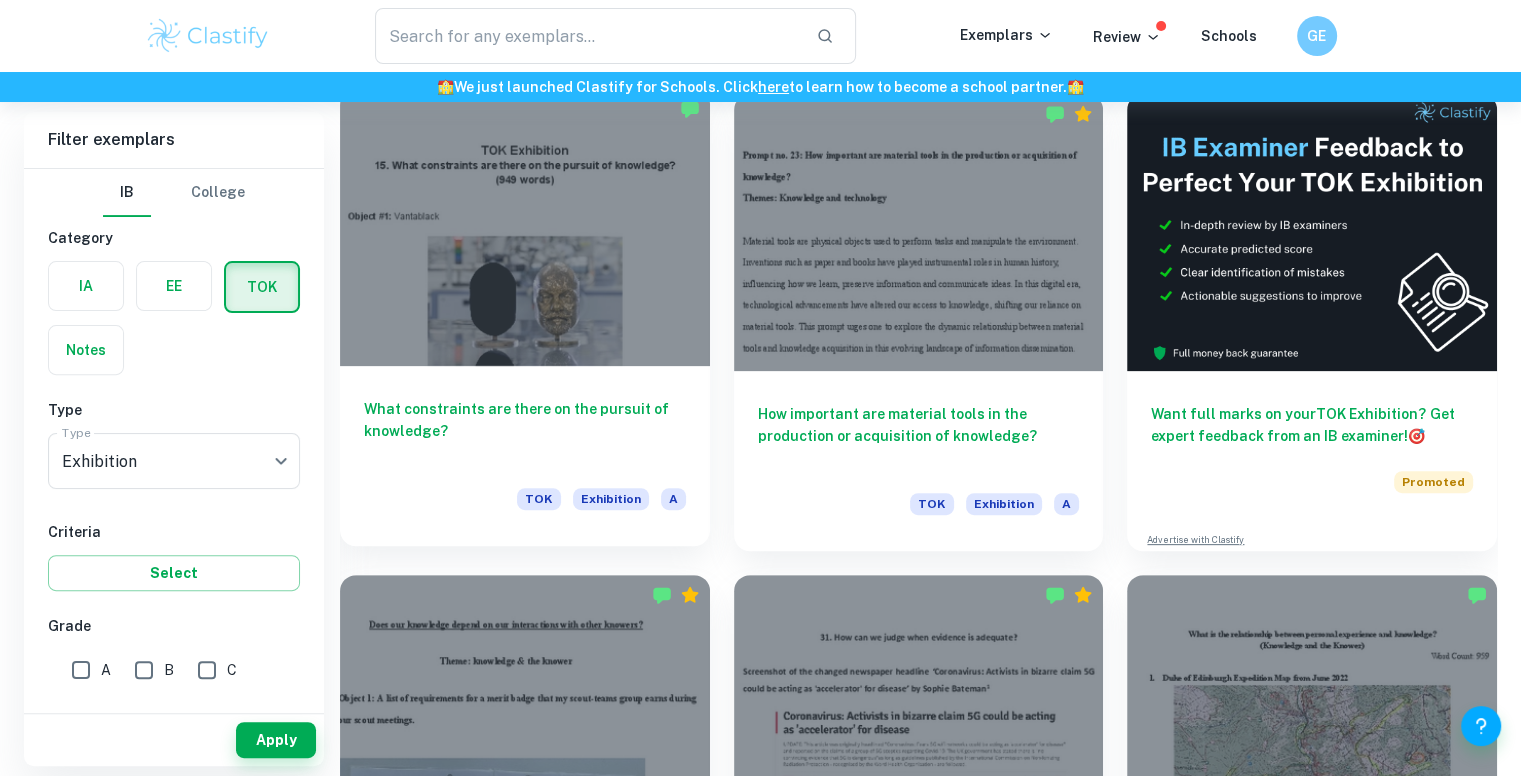 click at bounding box center [525, 227] 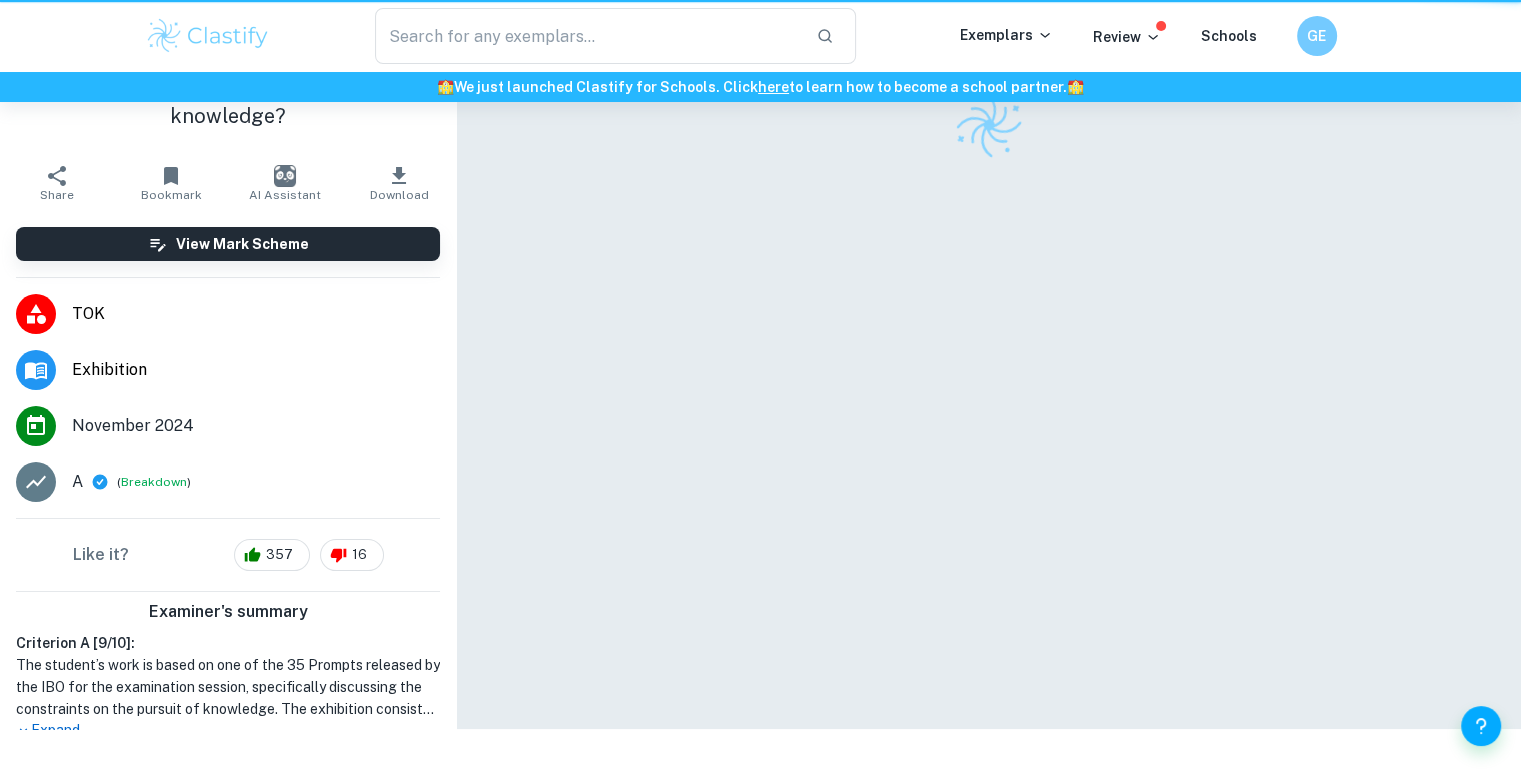 scroll, scrollTop: 0, scrollLeft: 0, axis: both 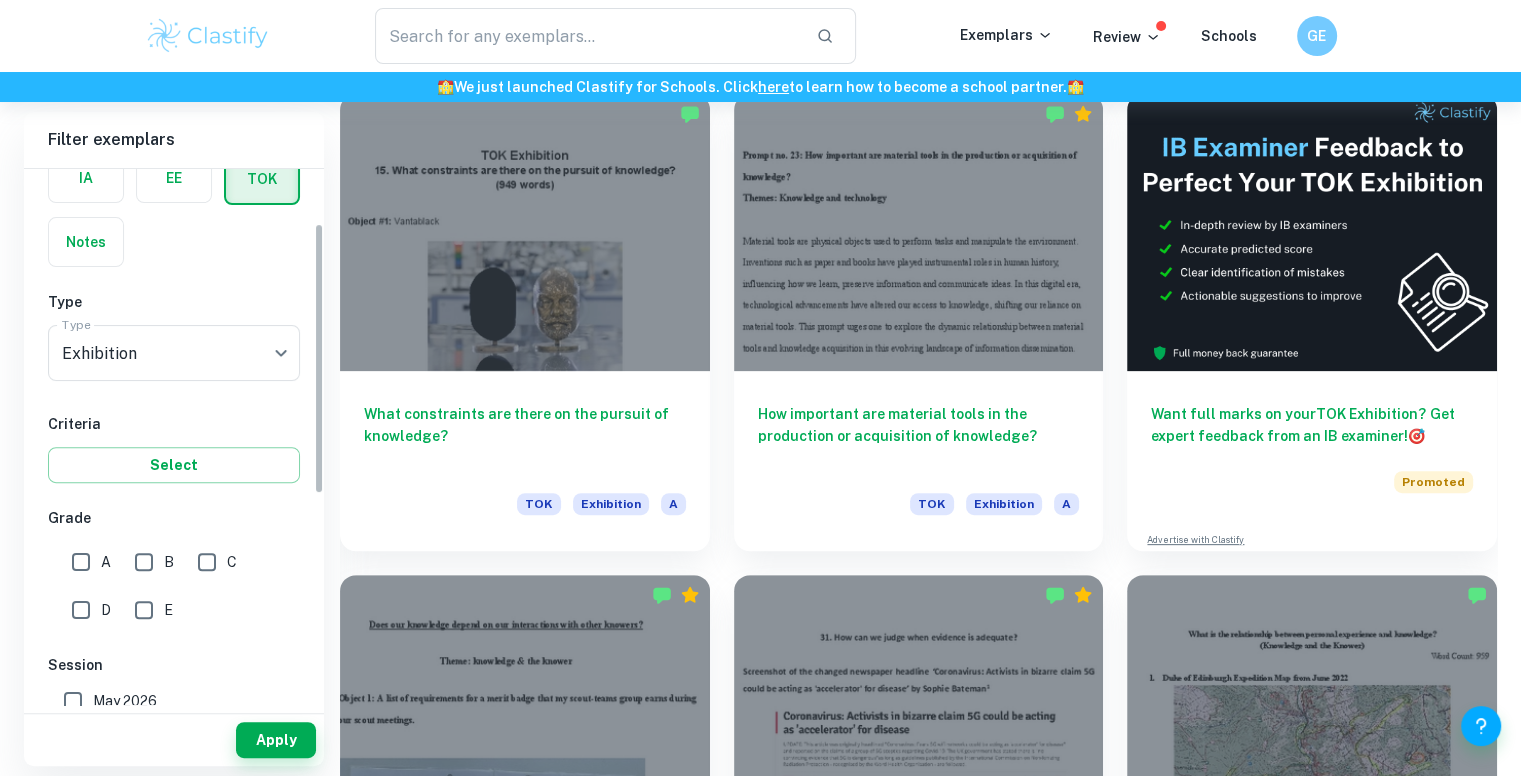 click on "A" at bounding box center (81, 562) 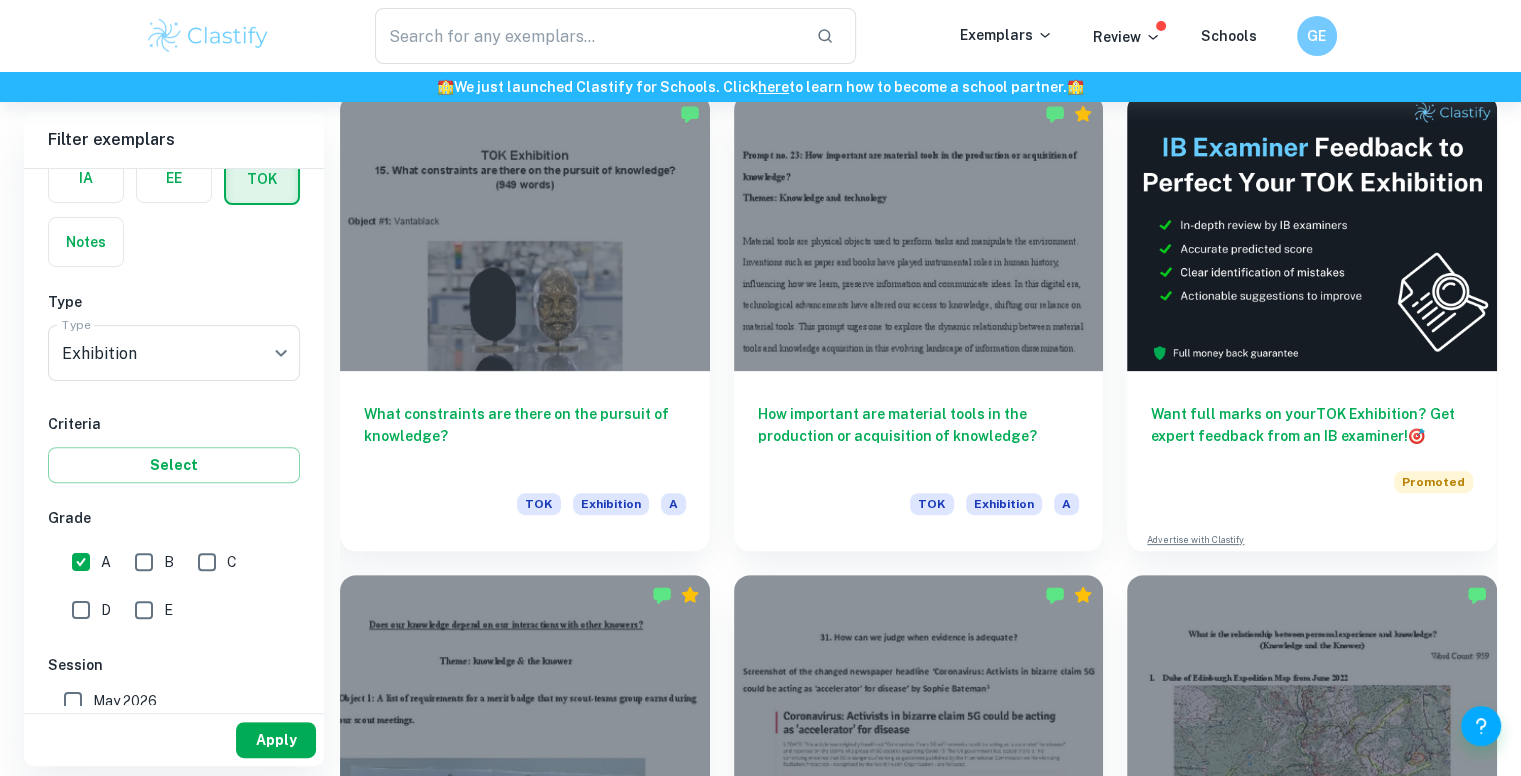 click on "Apply" at bounding box center (276, 740) 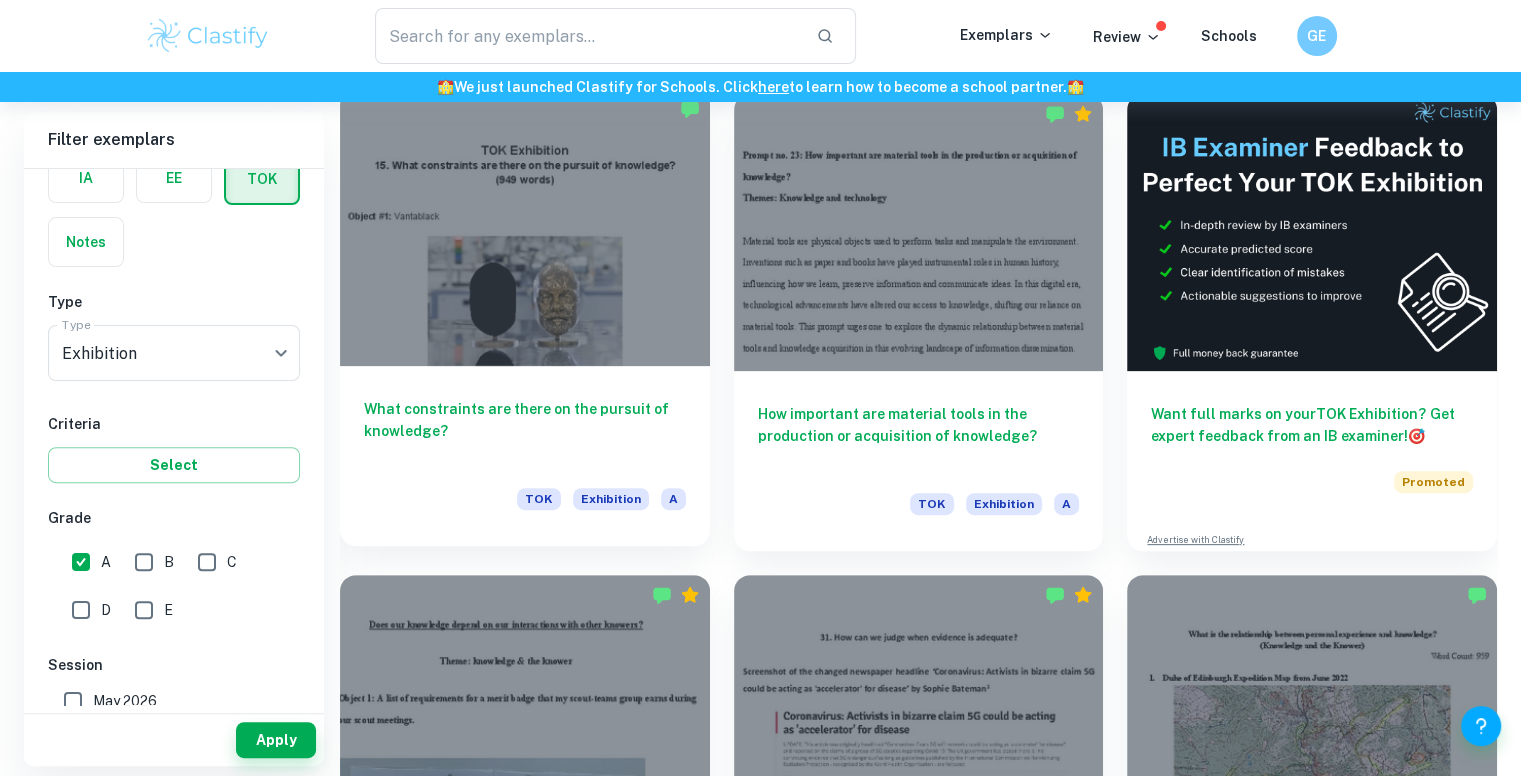 click on "What constraints are there on the pursuit of knowledge?" at bounding box center (525, 431) 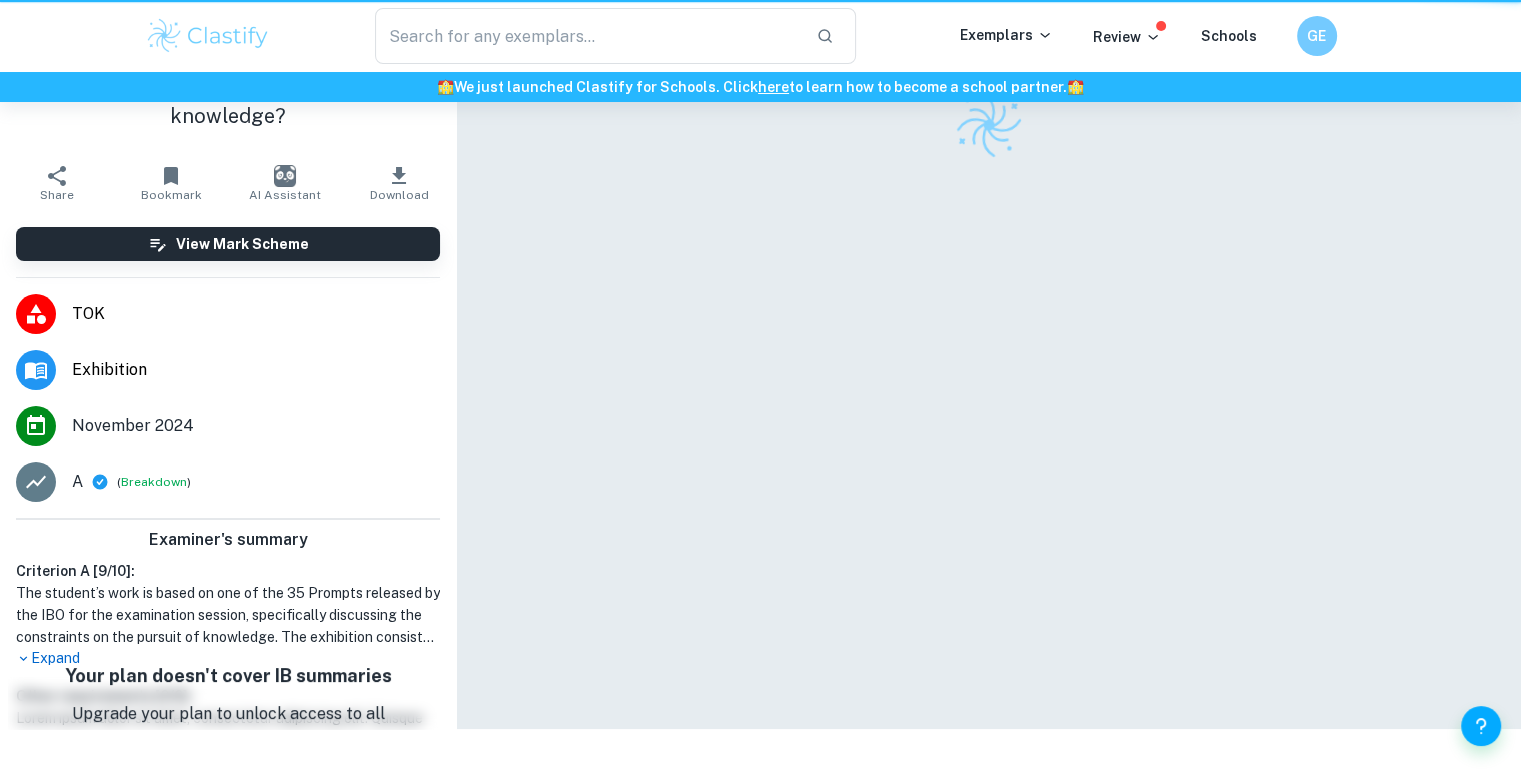 scroll, scrollTop: 0, scrollLeft: 0, axis: both 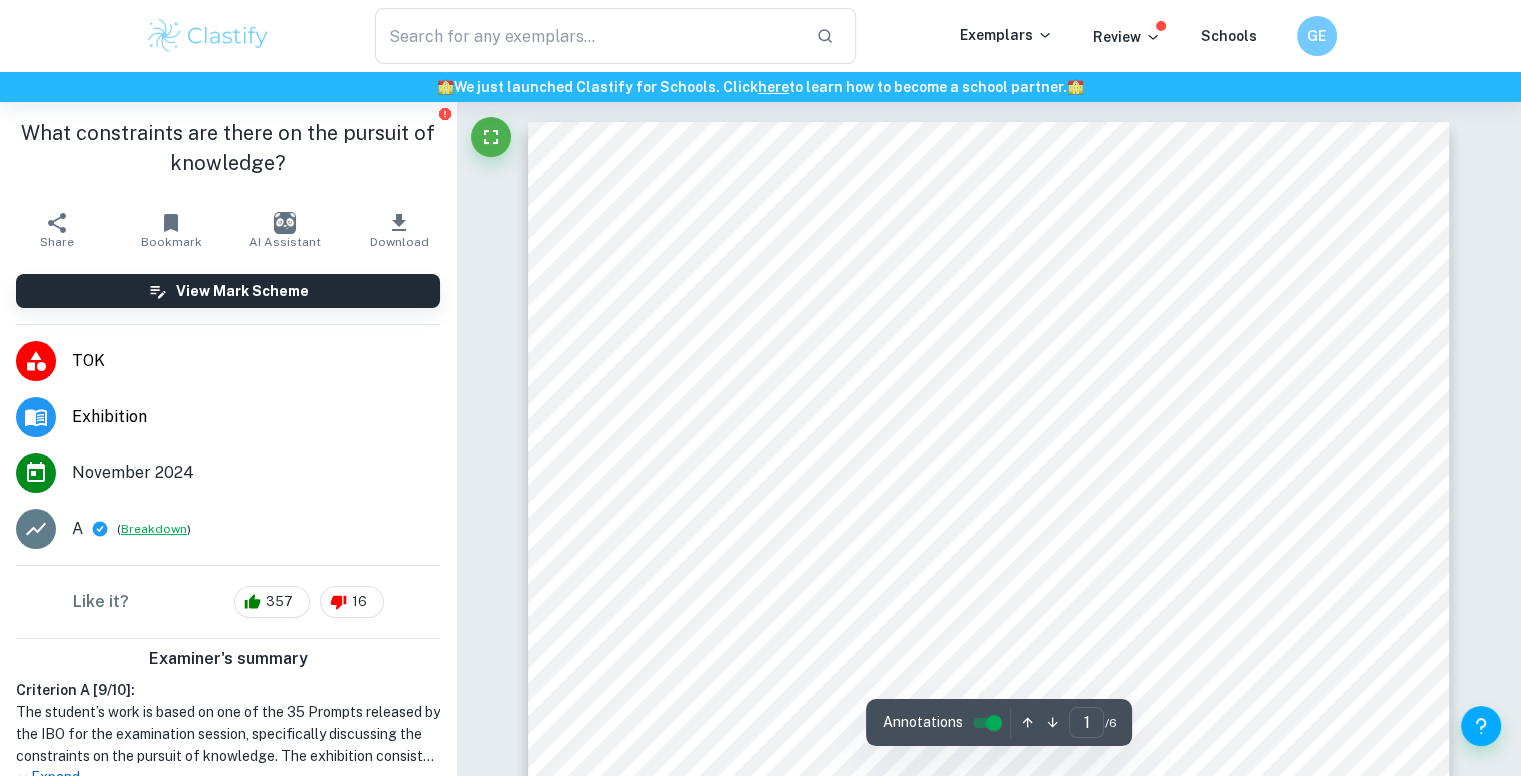 click on "Breakdown" at bounding box center [154, 529] 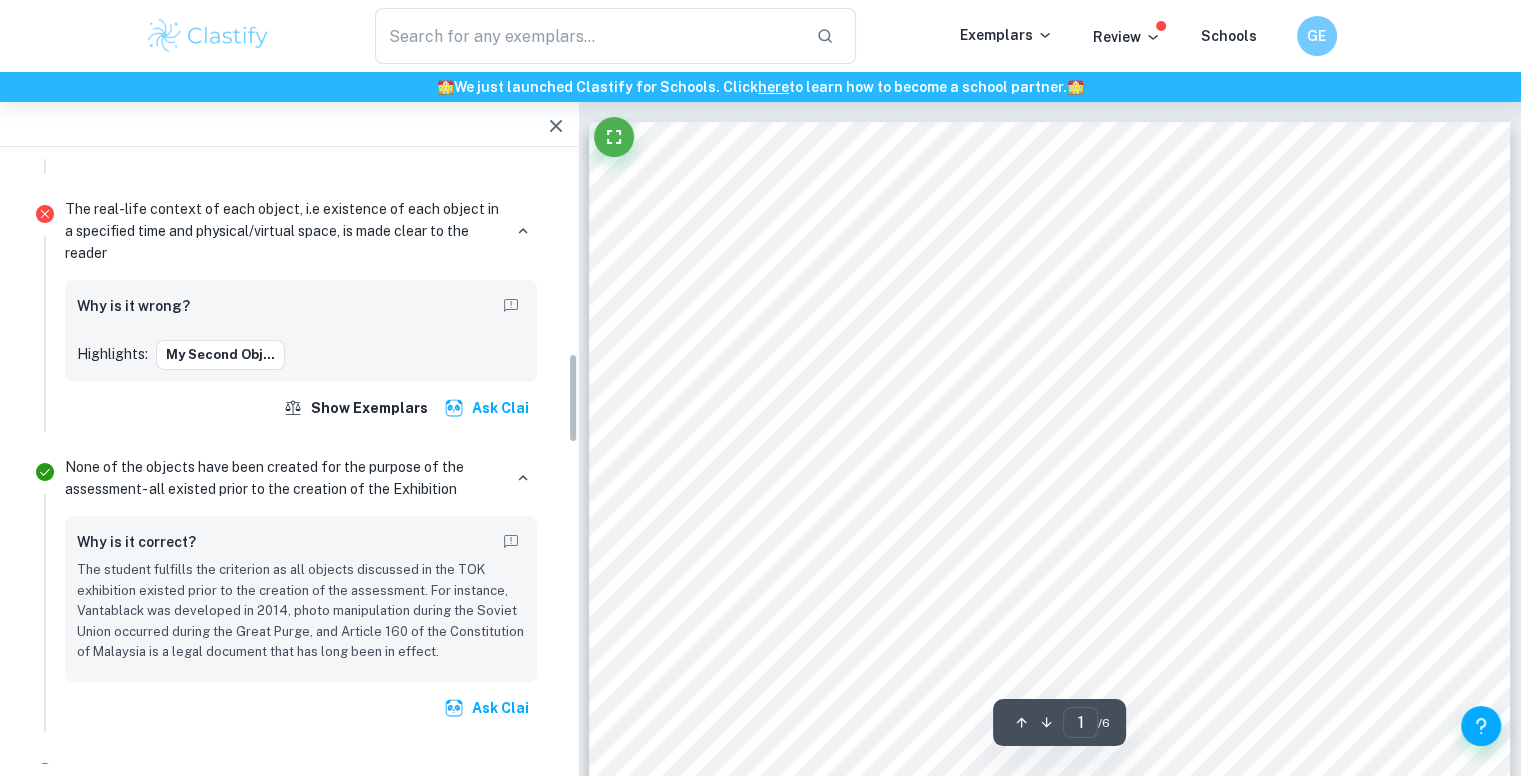 scroll, scrollTop: 1303, scrollLeft: 0, axis: vertical 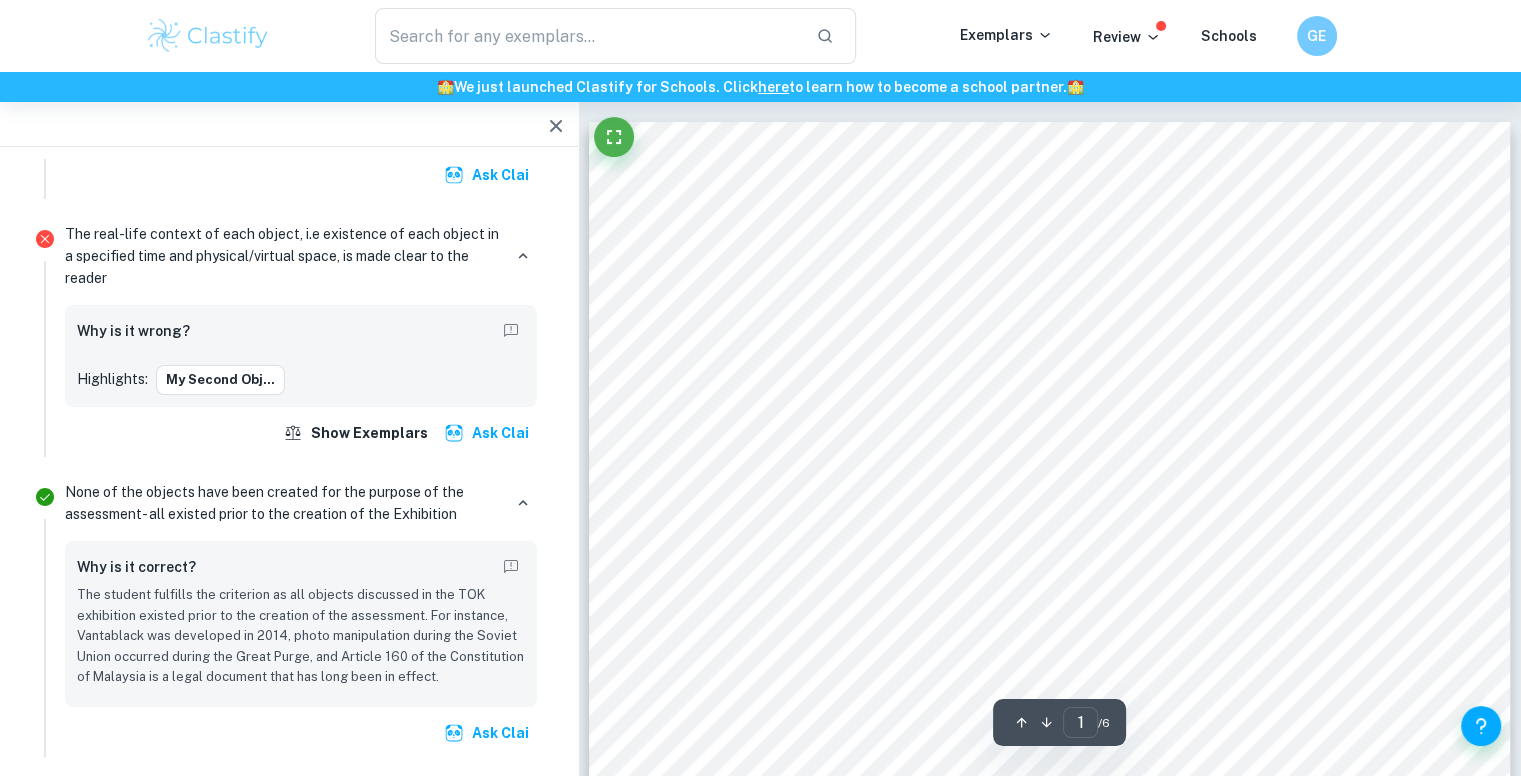 click 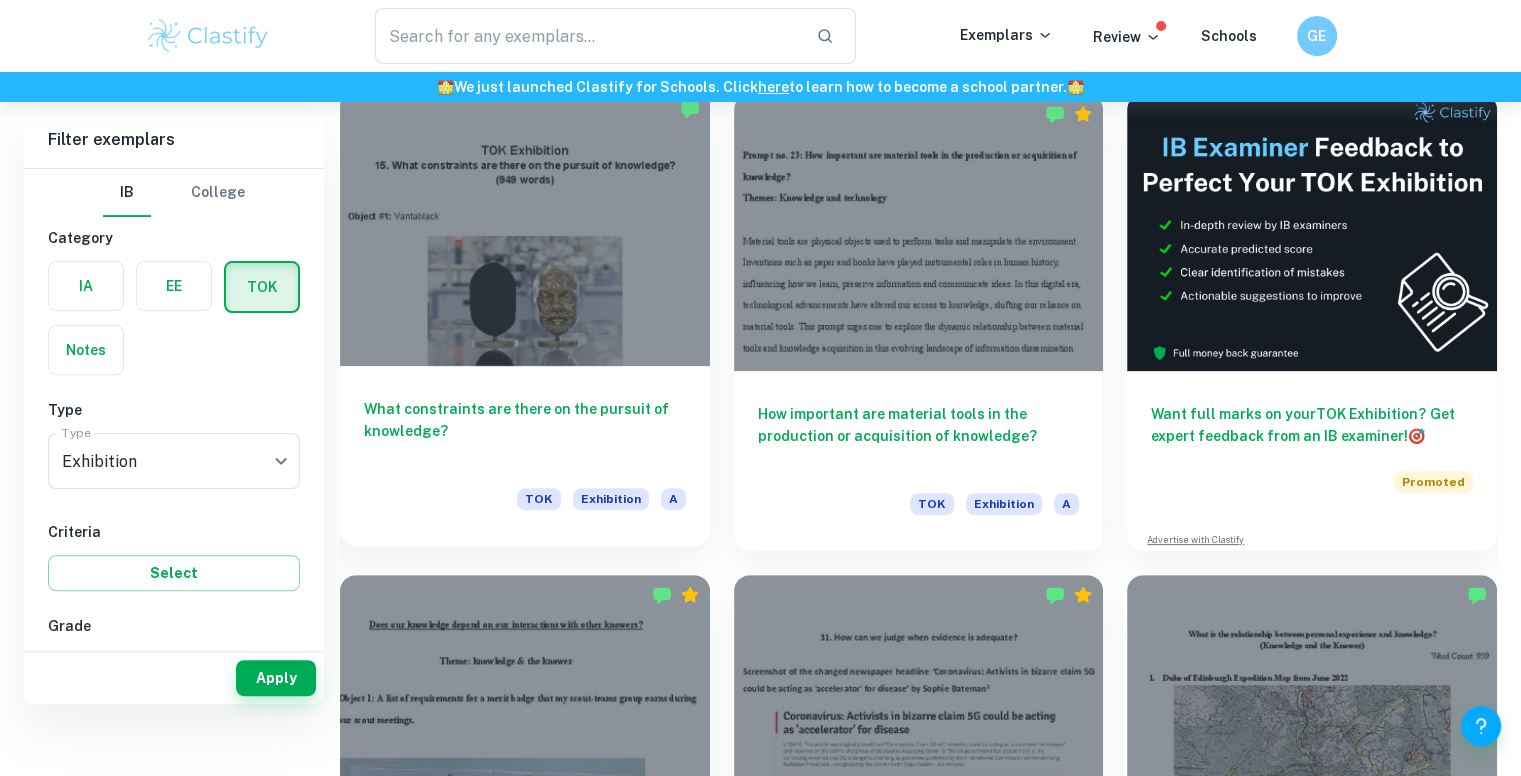 scroll, scrollTop: 469, scrollLeft: 0, axis: vertical 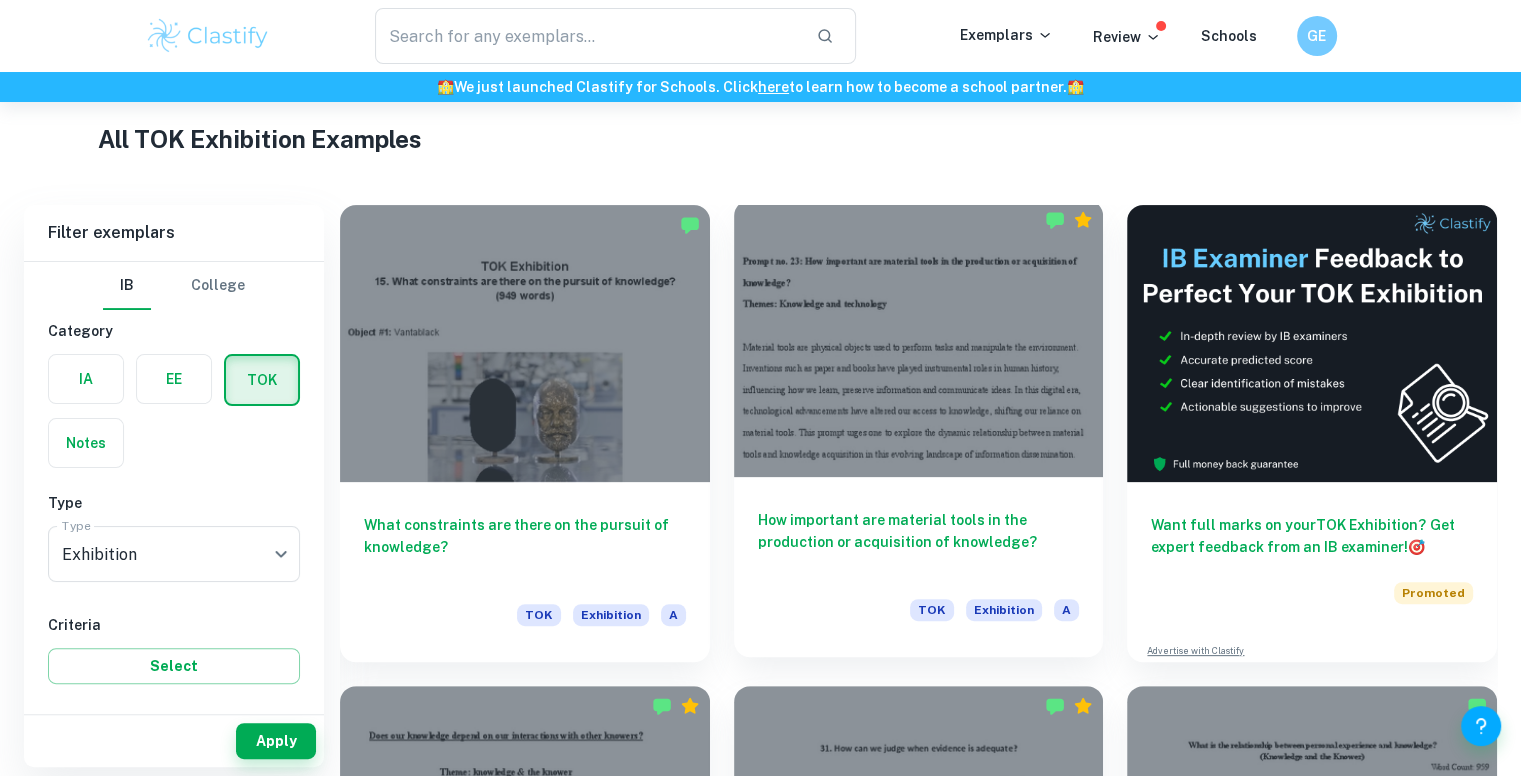 click on "How important are material tools in the production or acquisition of knowledge? TOK Exhibition A" at bounding box center (919, 567) 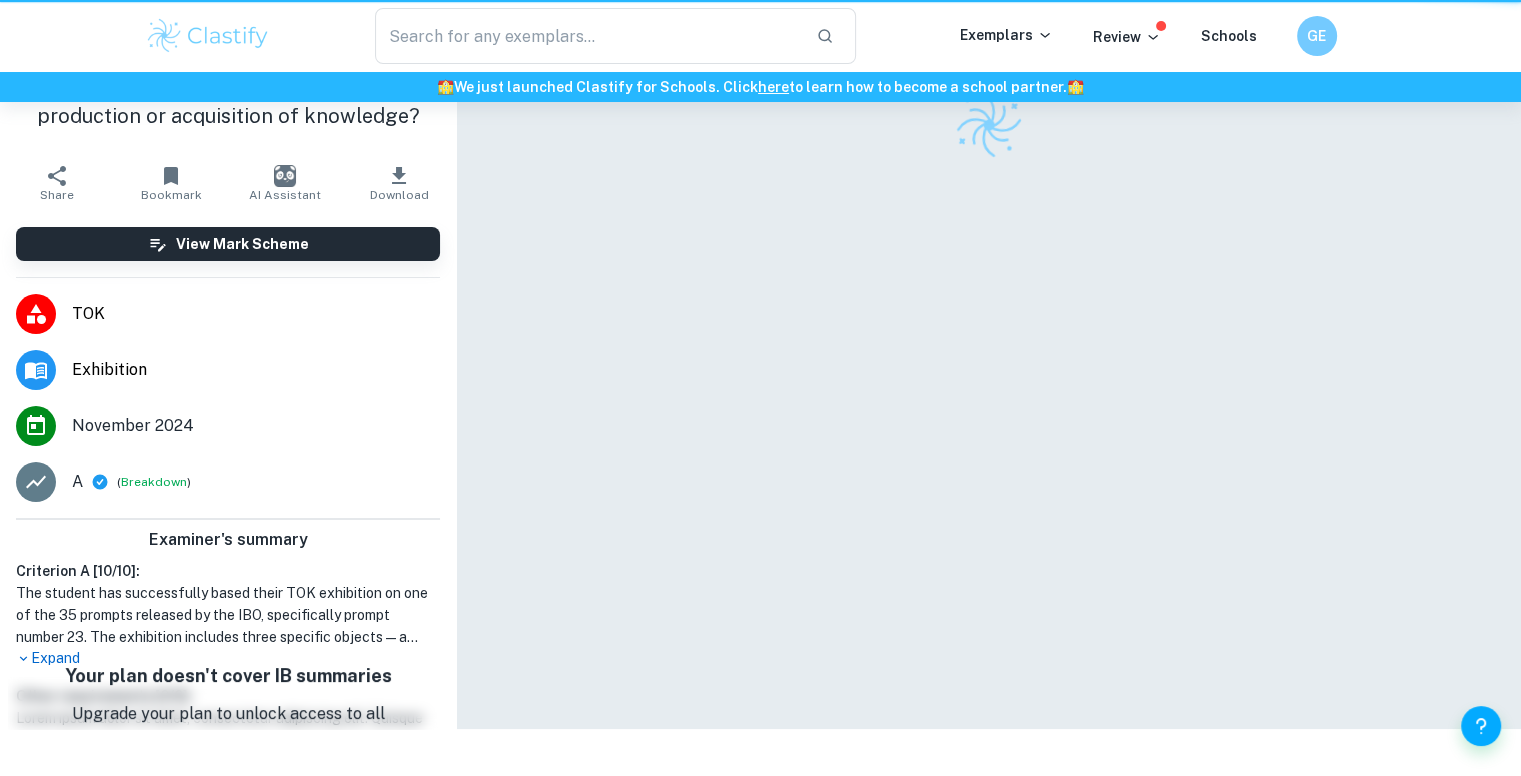 scroll, scrollTop: 0, scrollLeft: 0, axis: both 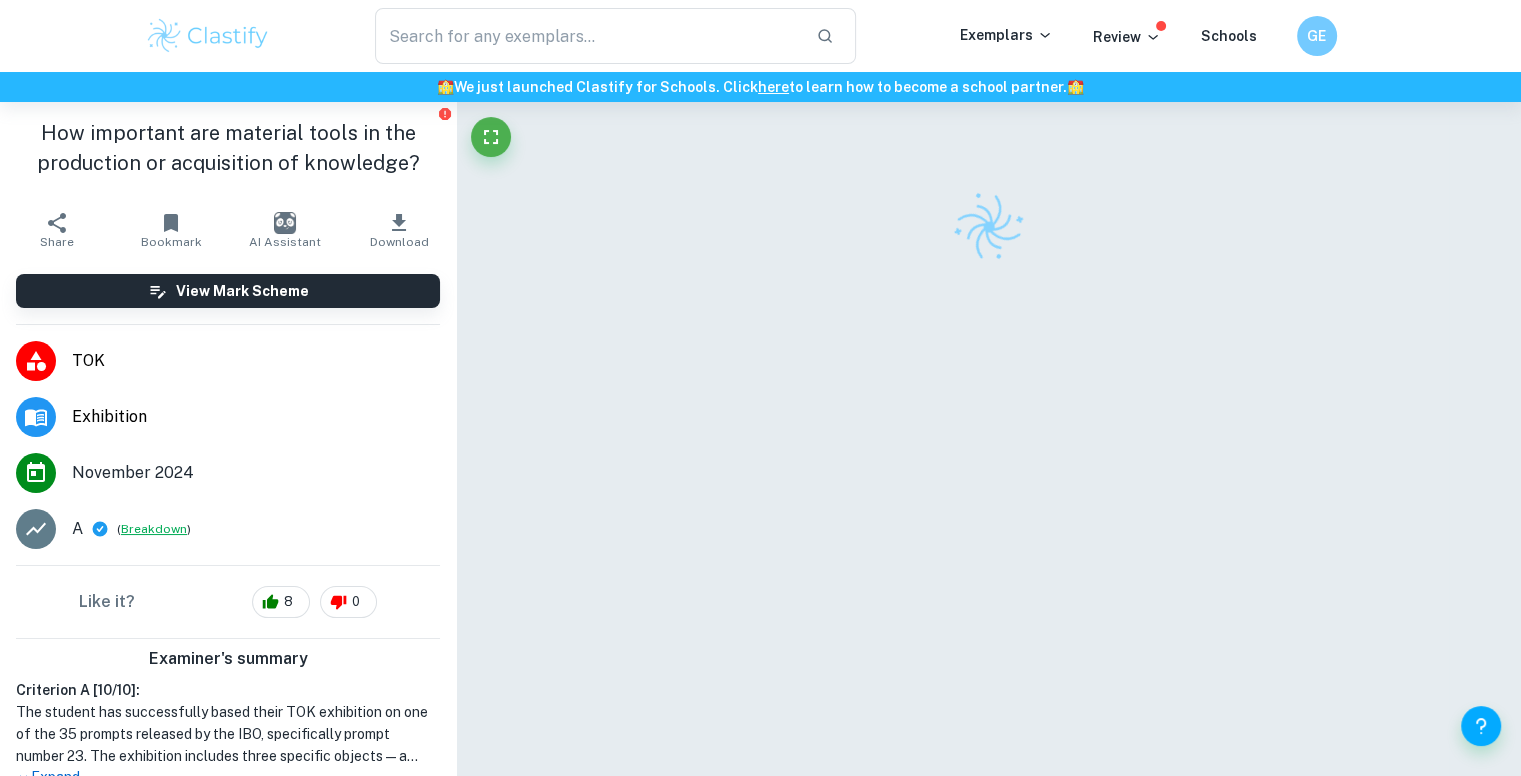 click on "Breakdown" at bounding box center [154, 529] 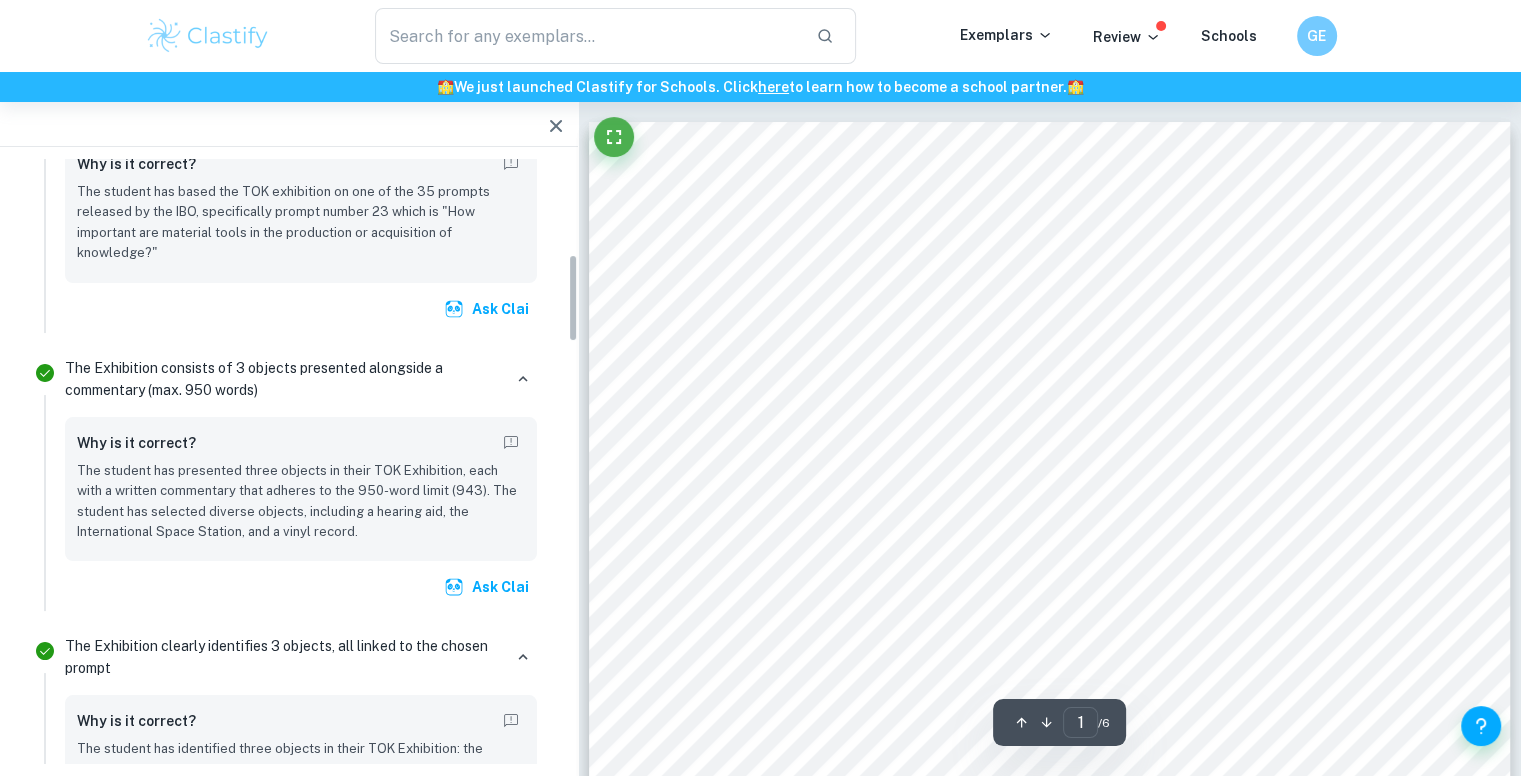 scroll, scrollTop: 666, scrollLeft: 0, axis: vertical 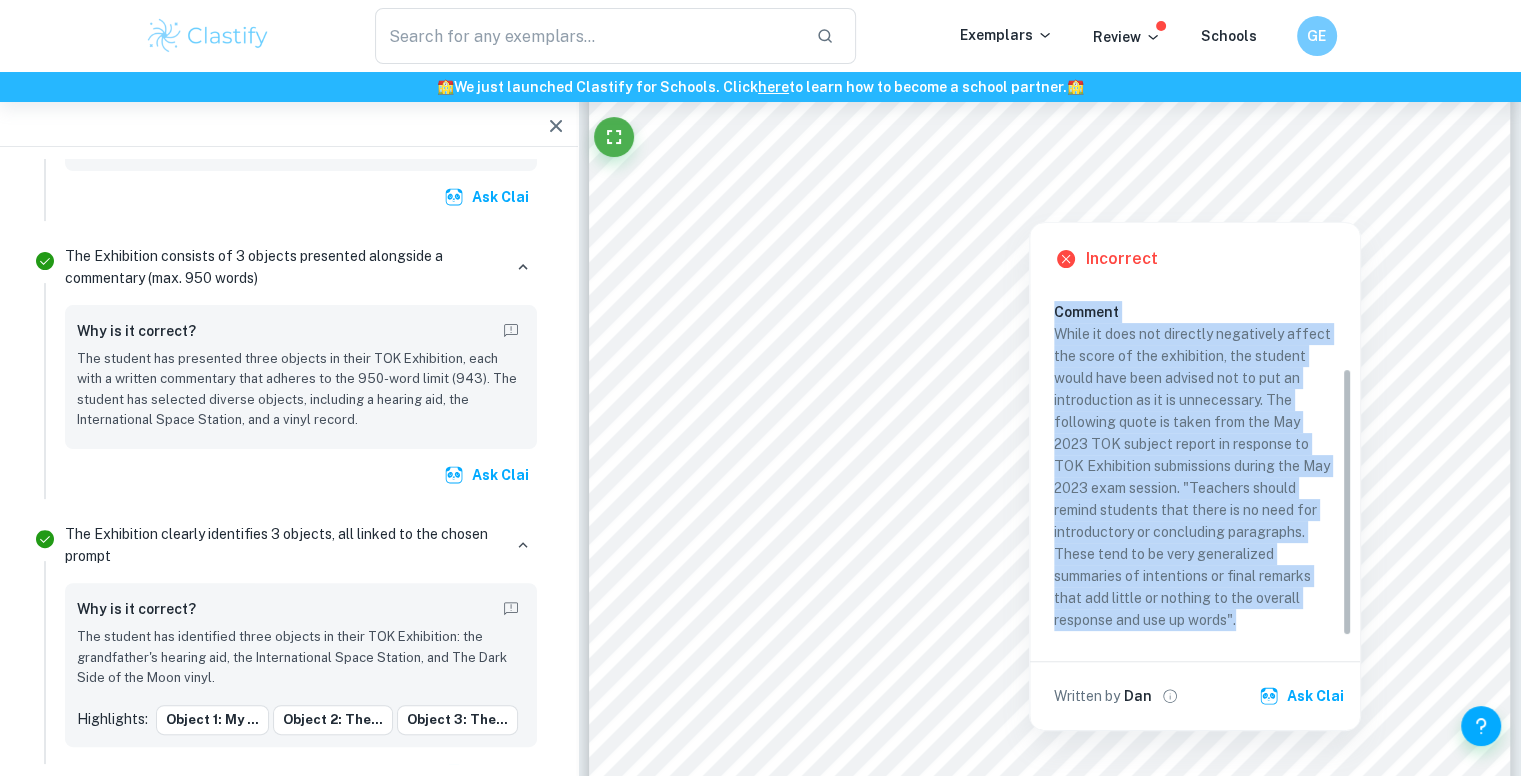 drag, startPoint x: 1248, startPoint y: 625, endPoint x: 1056, endPoint y: 317, distance: 362.9435 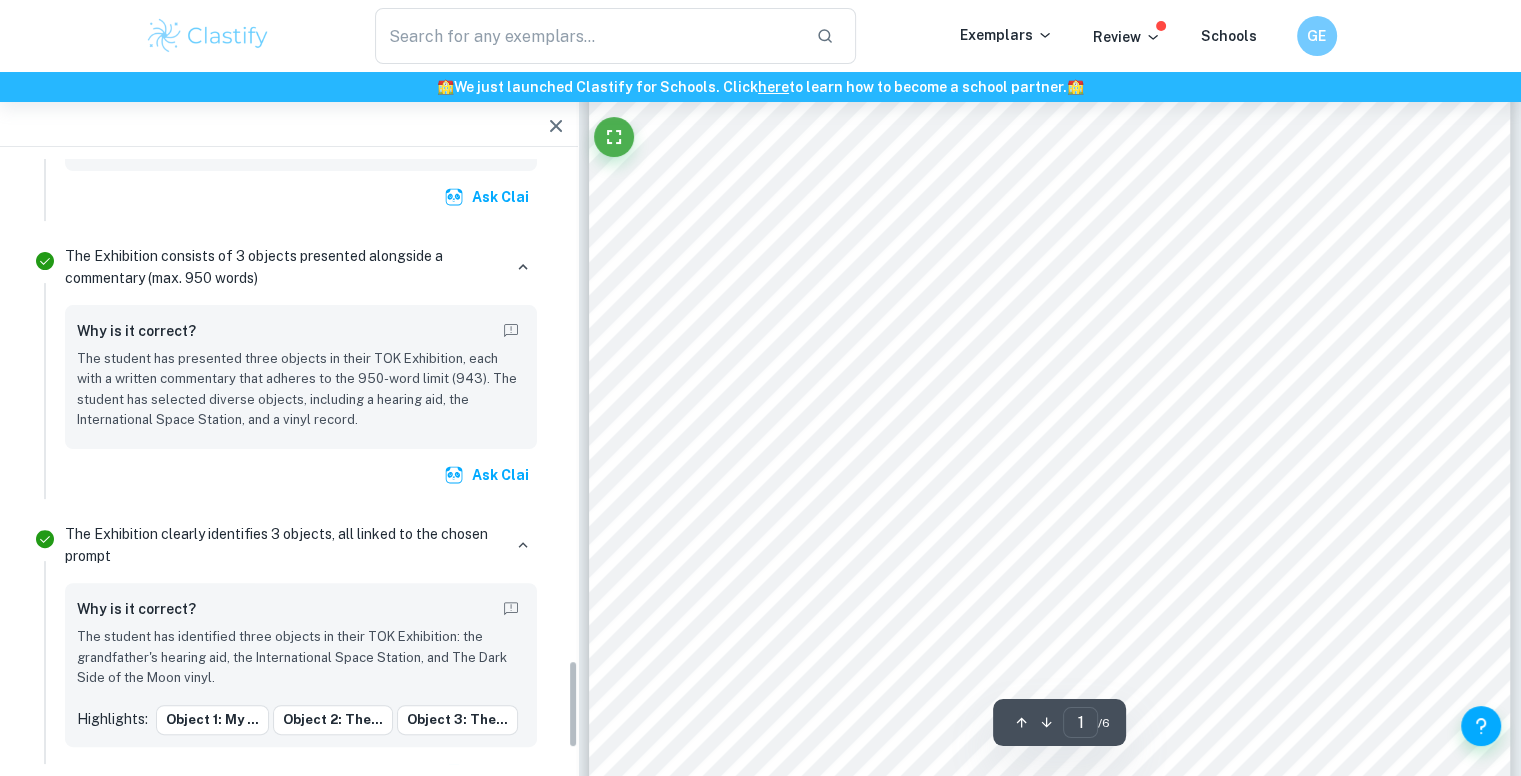 scroll, scrollTop: 3407, scrollLeft: 0, axis: vertical 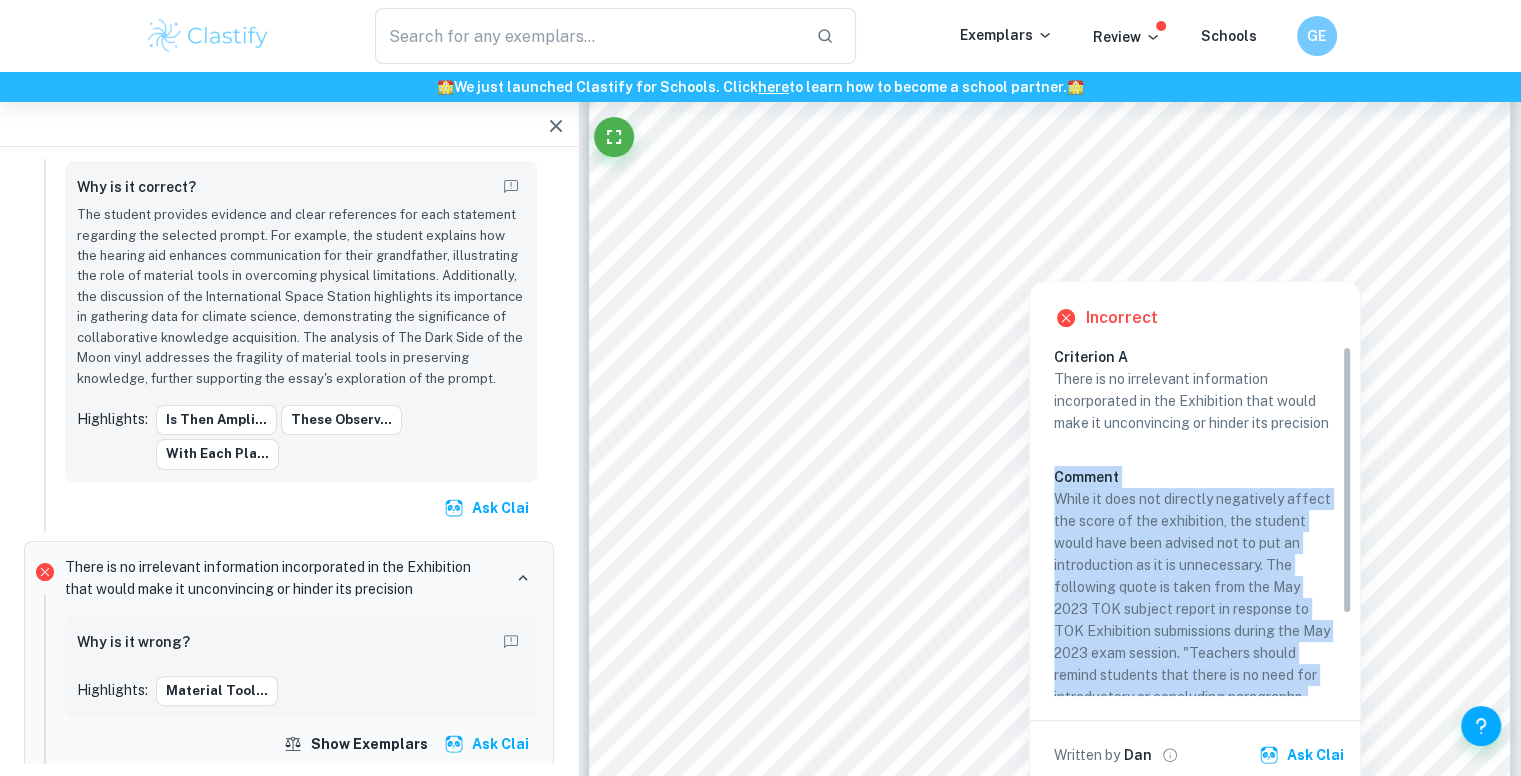 copy on "Comment While it does not directly negatively affect the score of the exhibition, the student would have been advised not to put an introduction as it is unnecessary. The following quote is taken from the May 2023 TOK subject report in response to TOK Exhibition submissions during the May 2023 exam session. "Teachers should remind students that there is no need for introductory or concluding paragraphs. These tend to be very generalized summaries of intentions or final remarks that add little or nothing to the overall response and use up words"." 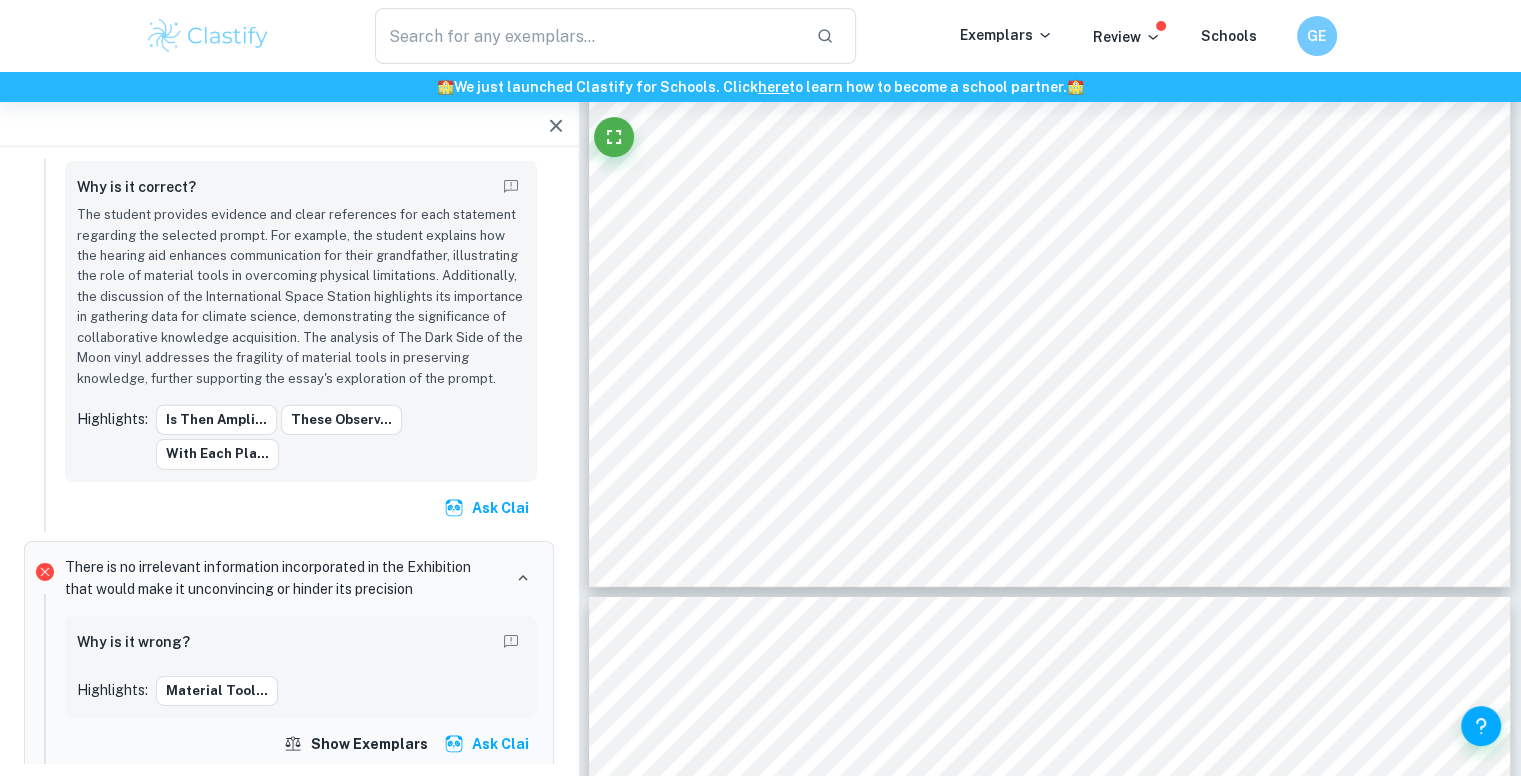 scroll, scrollTop: 6226, scrollLeft: 0, axis: vertical 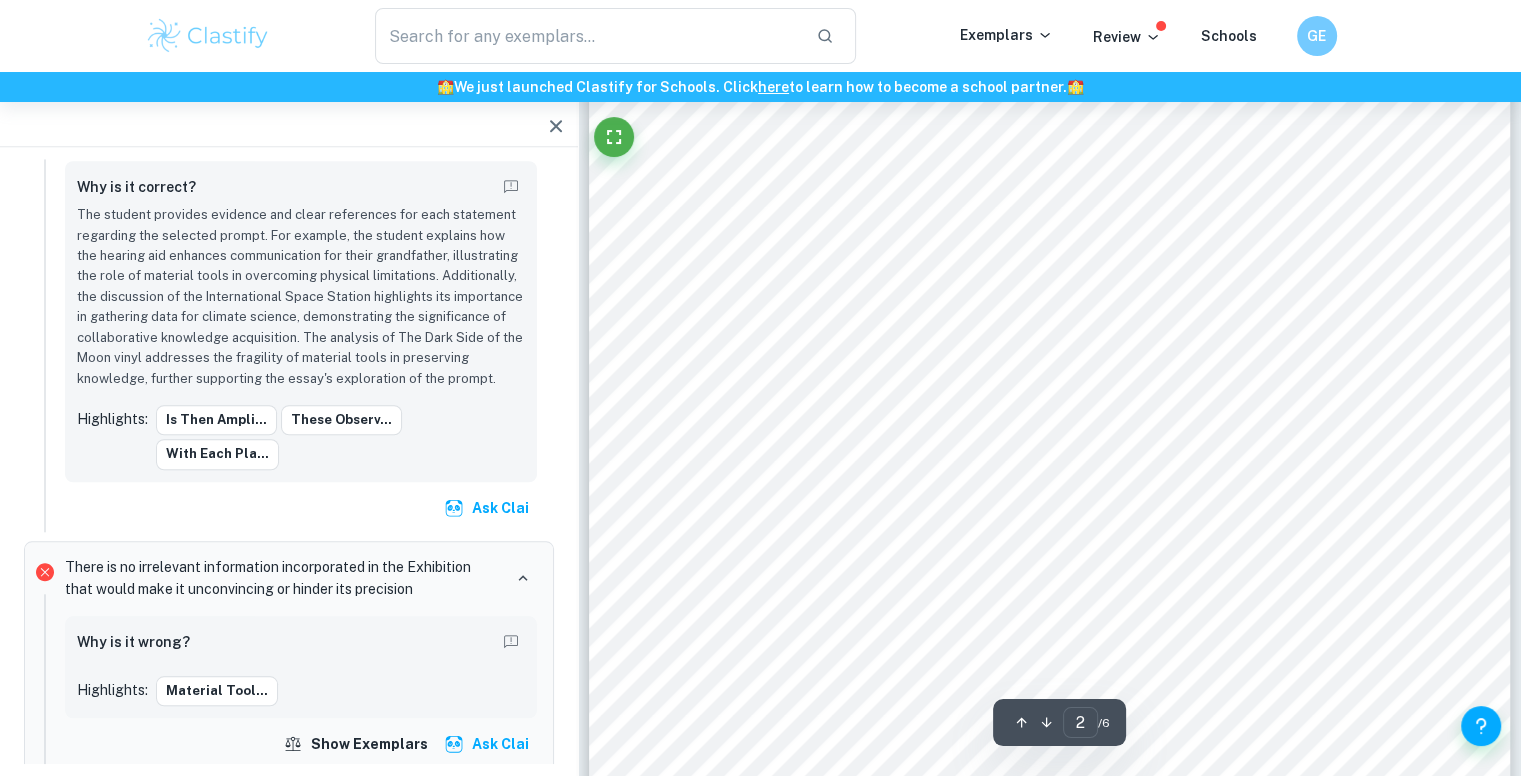 type on "1" 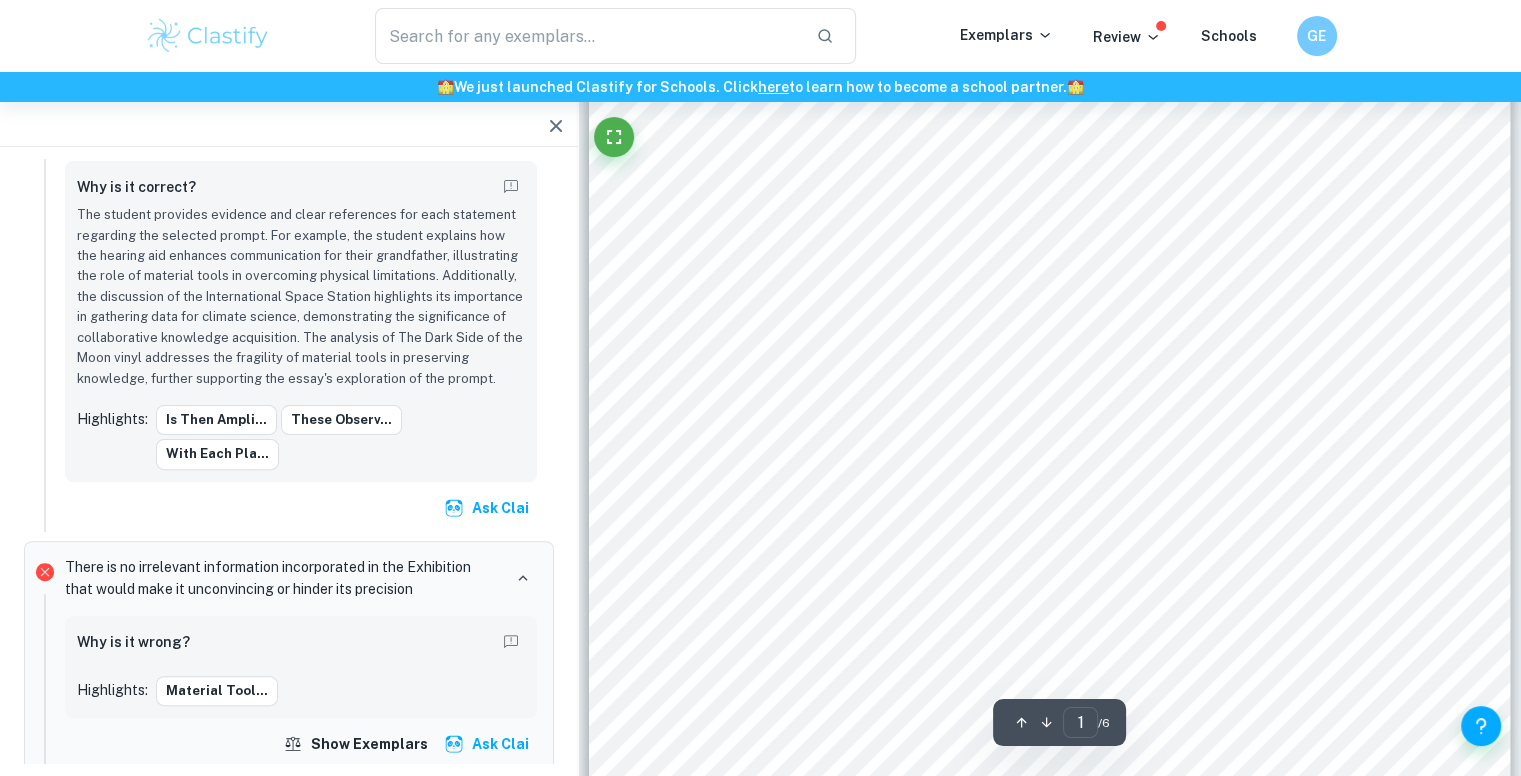 scroll, scrollTop: 0, scrollLeft: 0, axis: both 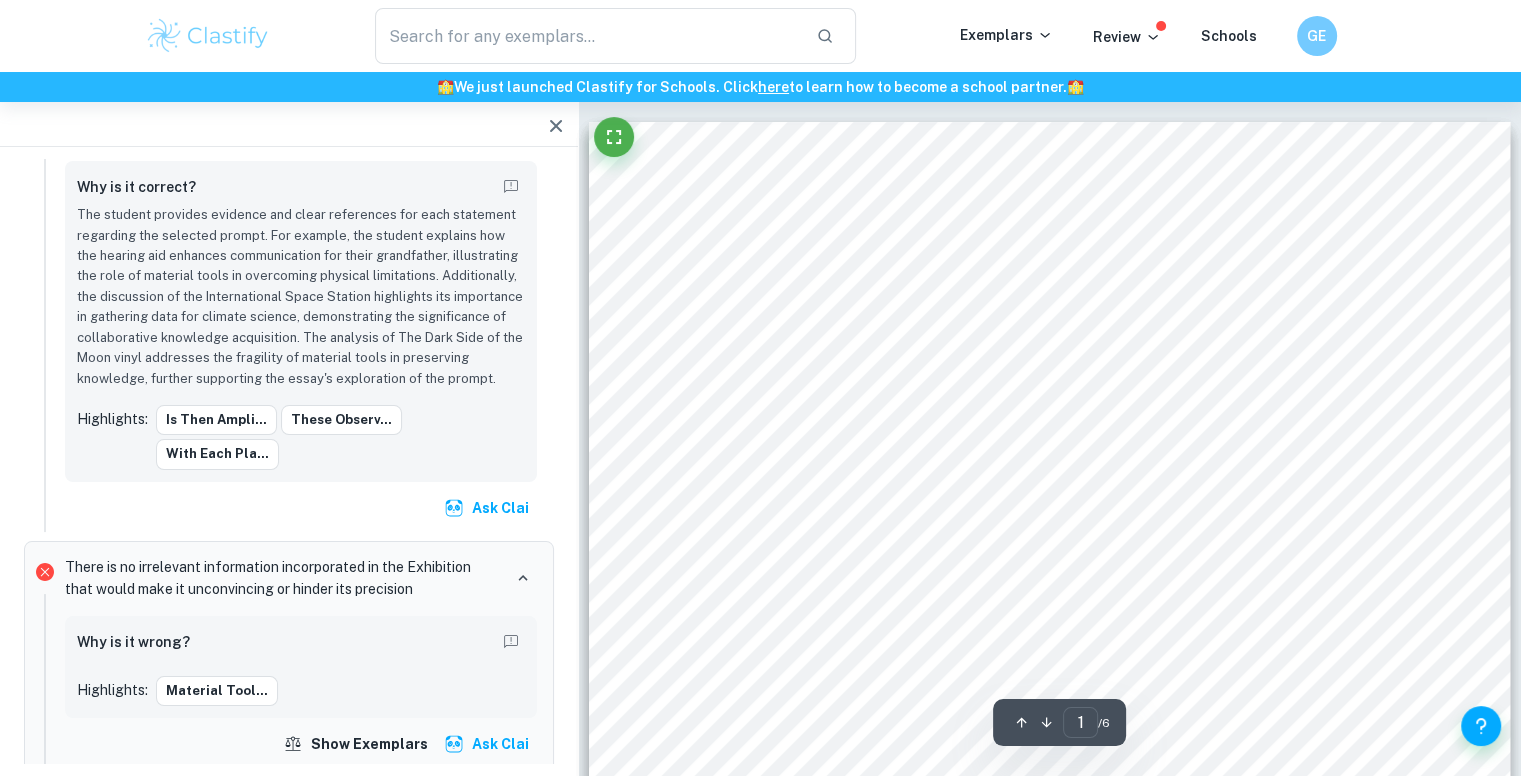 click 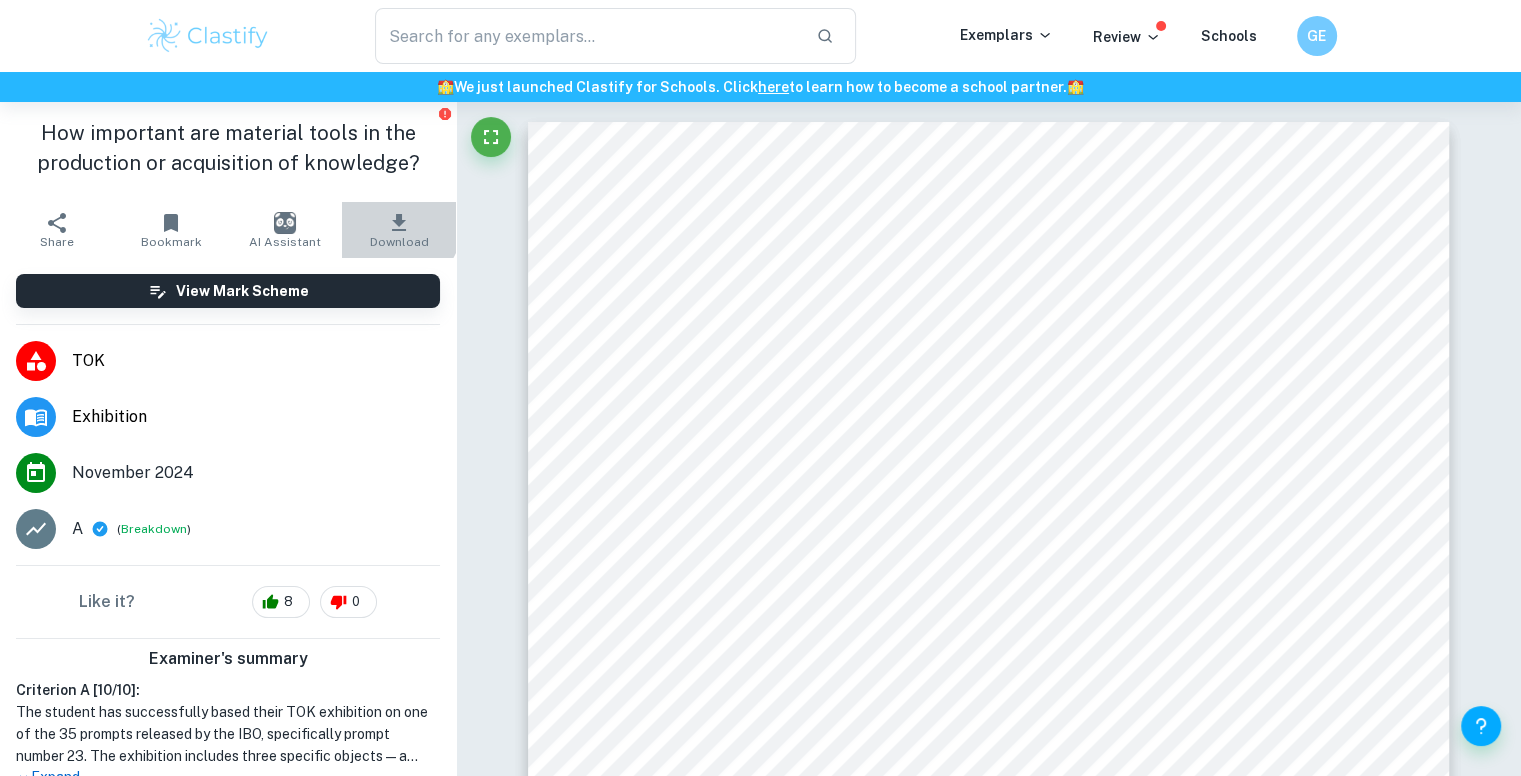 click 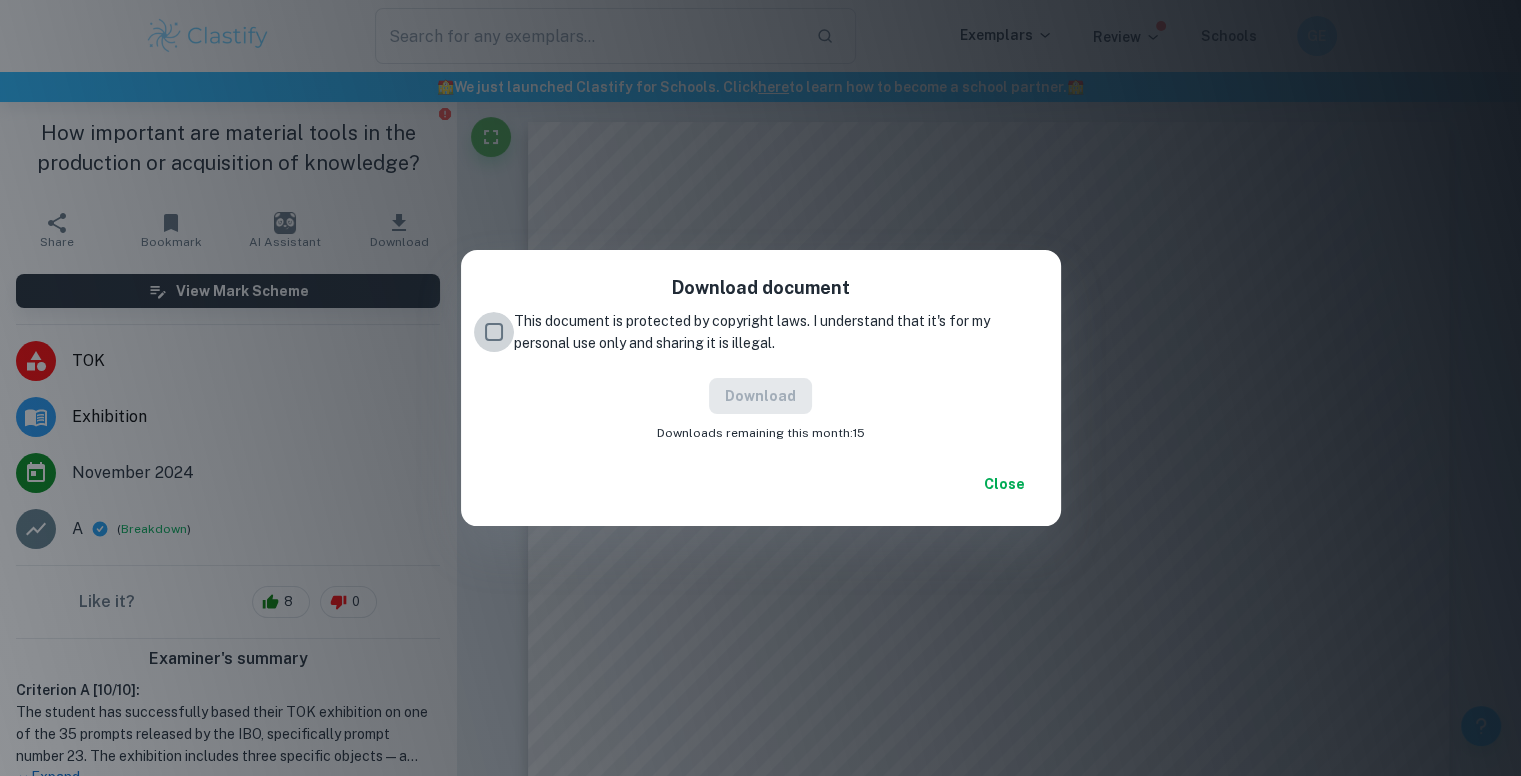 click on "This document is protected by copyright laws. I understand that it's for my personal use only and sharing it is illegal." at bounding box center [494, 332] 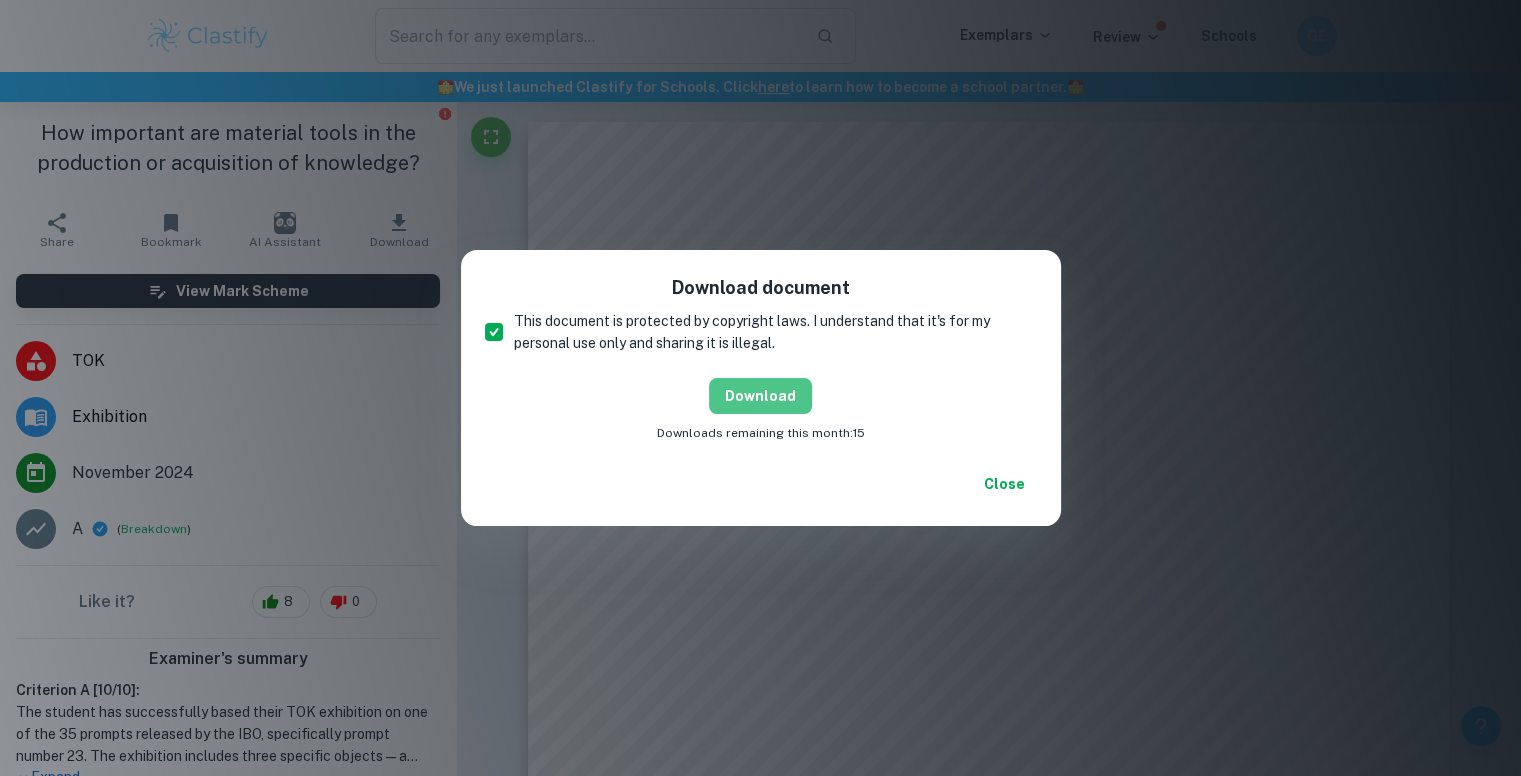 click on "Download" at bounding box center [760, 396] 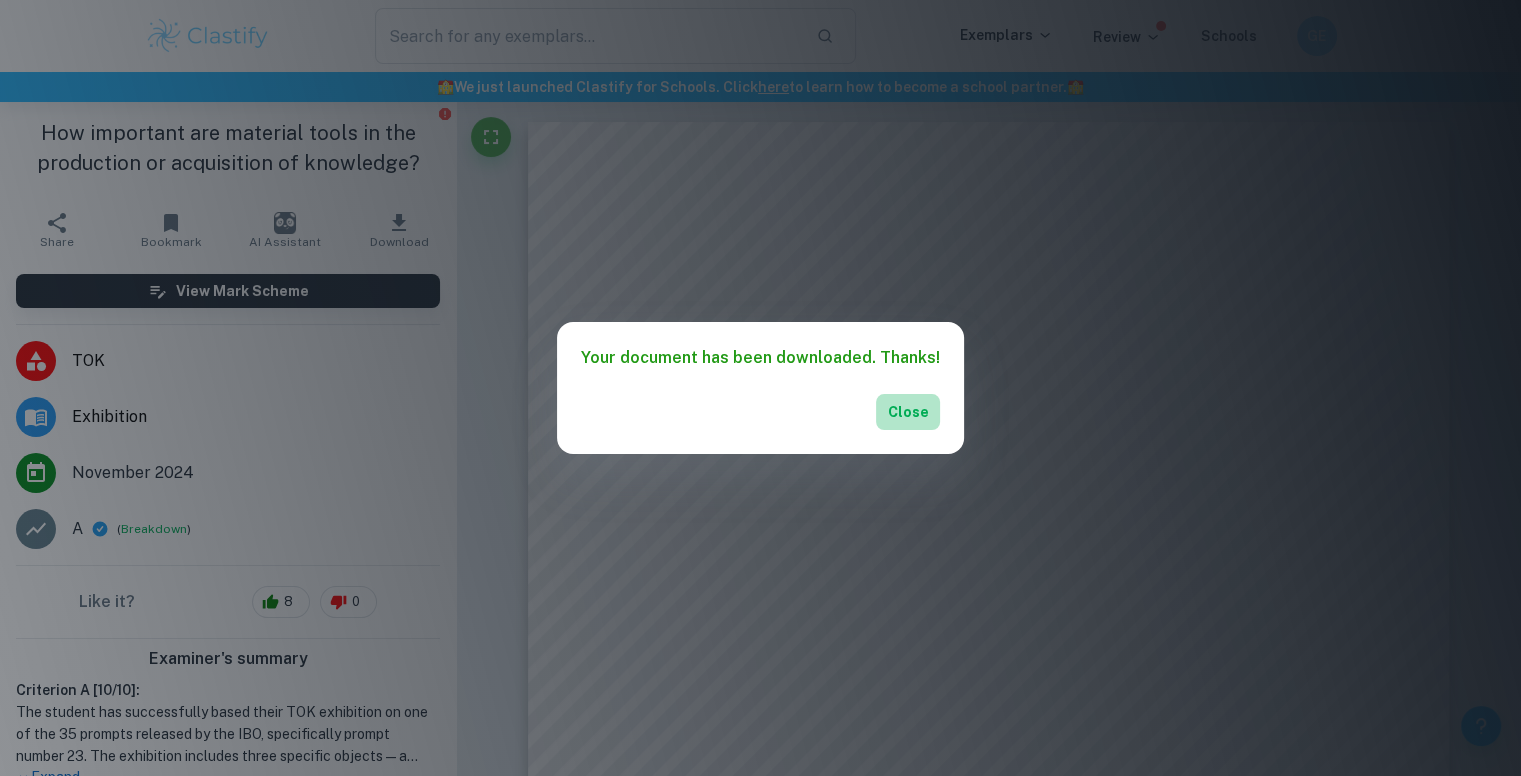 click on "Close" at bounding box center (908, 412) 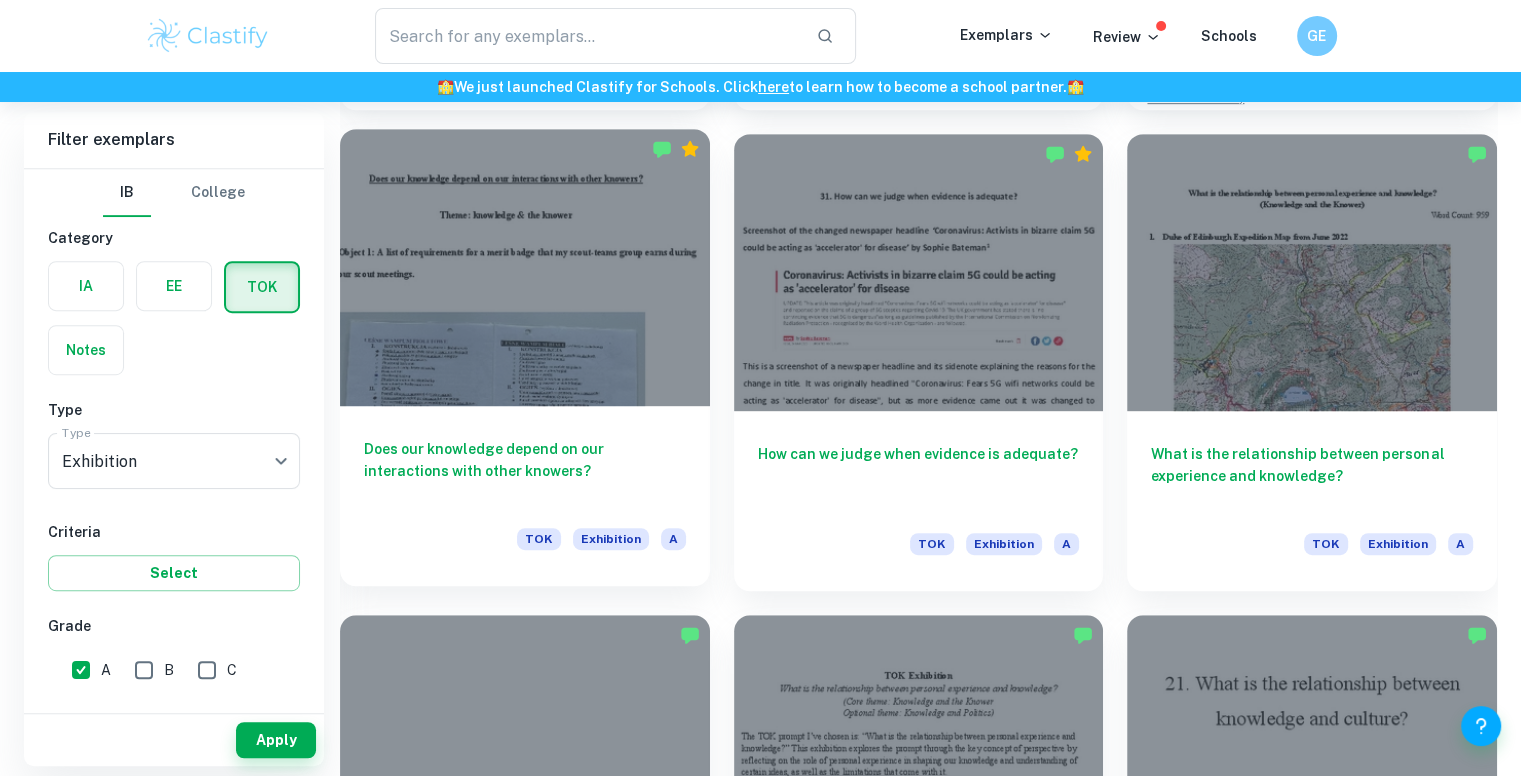 scroll, scrollTop: 1025, scrollLeft: 0, axis: vertical 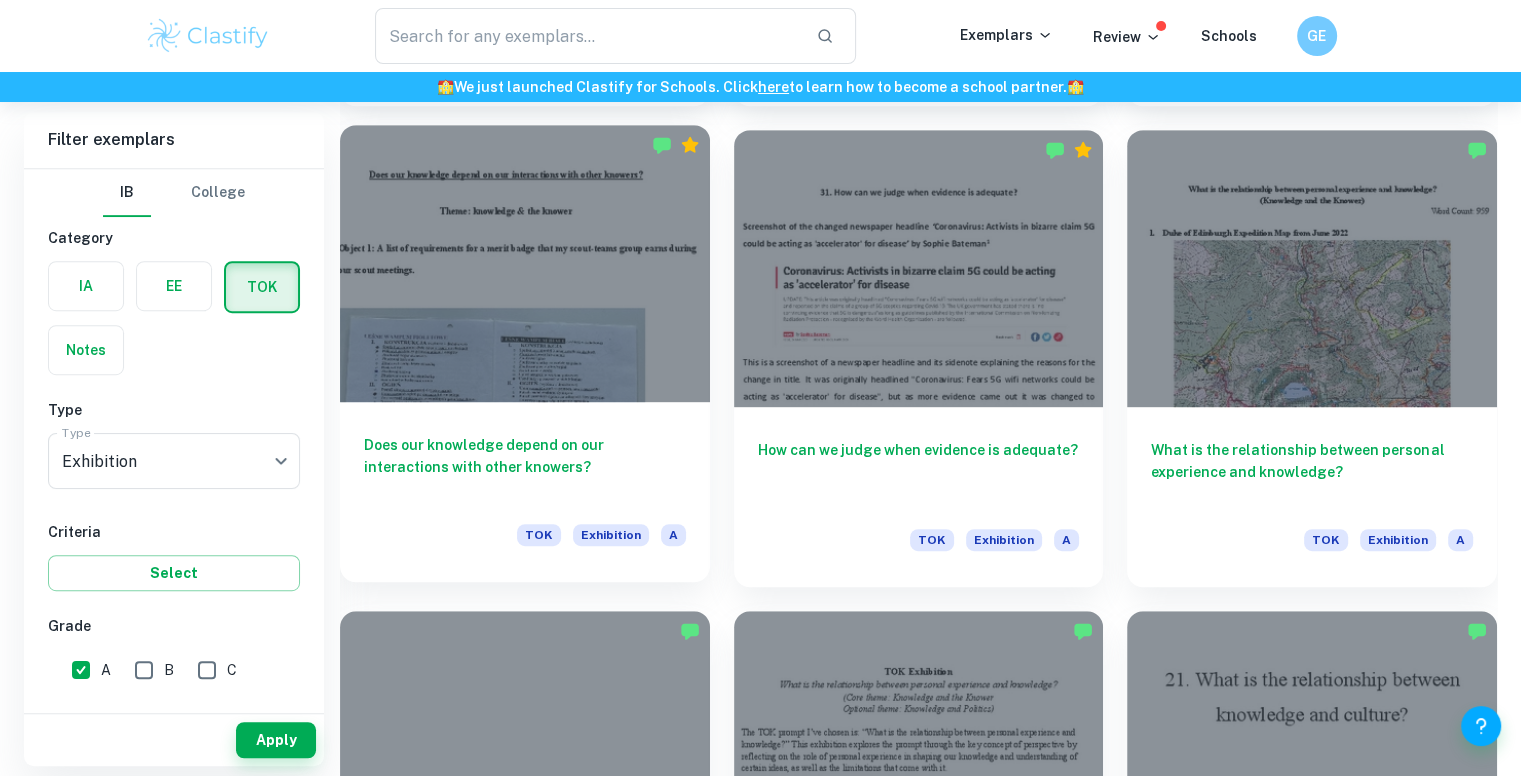 click on "Does our knowledge depend on our interactions with other knowers?" at bounding box center [525, 467] 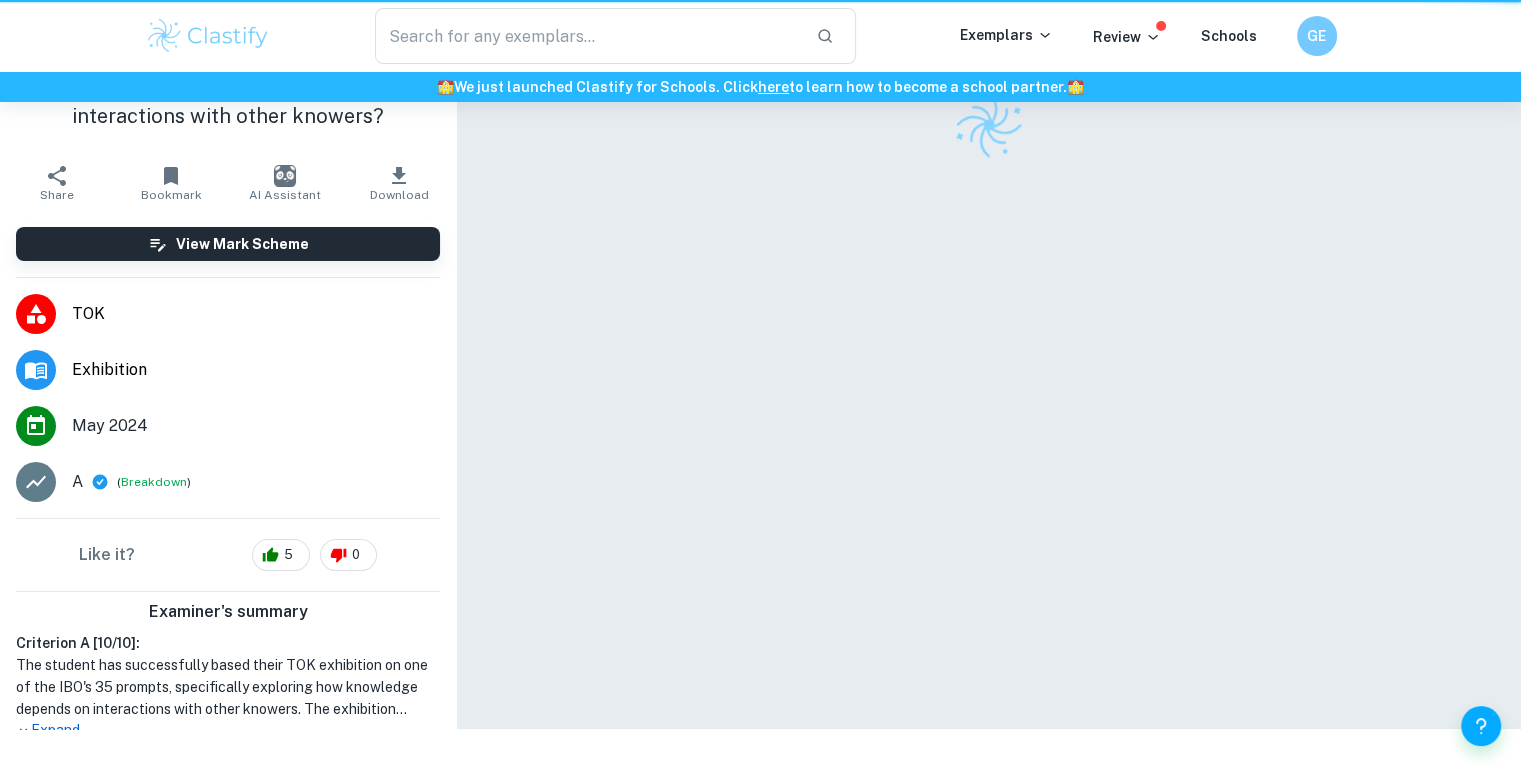 scroll, scrollTop: 0, scrollLeft: 0, axis: both 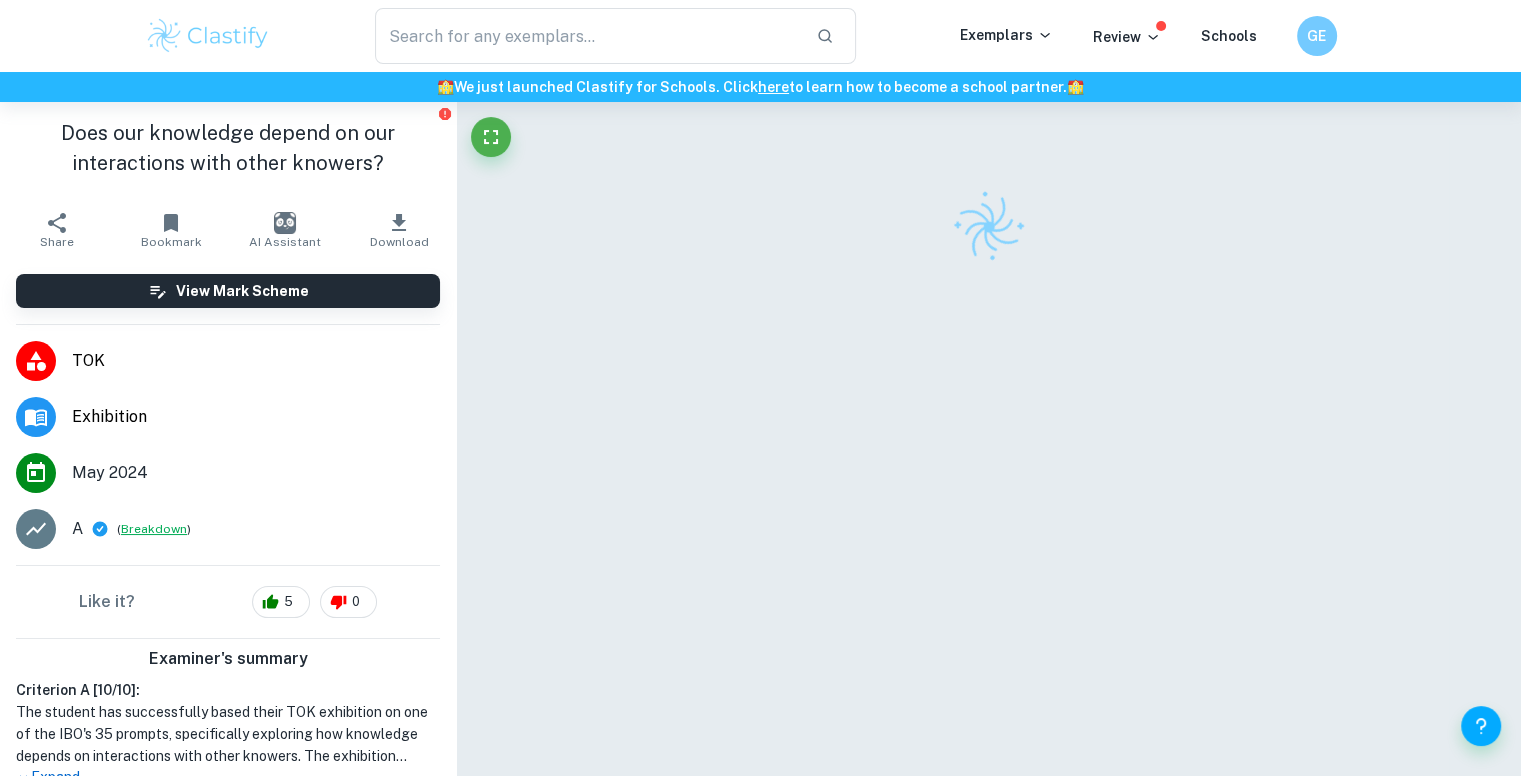 click on "Breakdown" at bounding box center [154, 529] 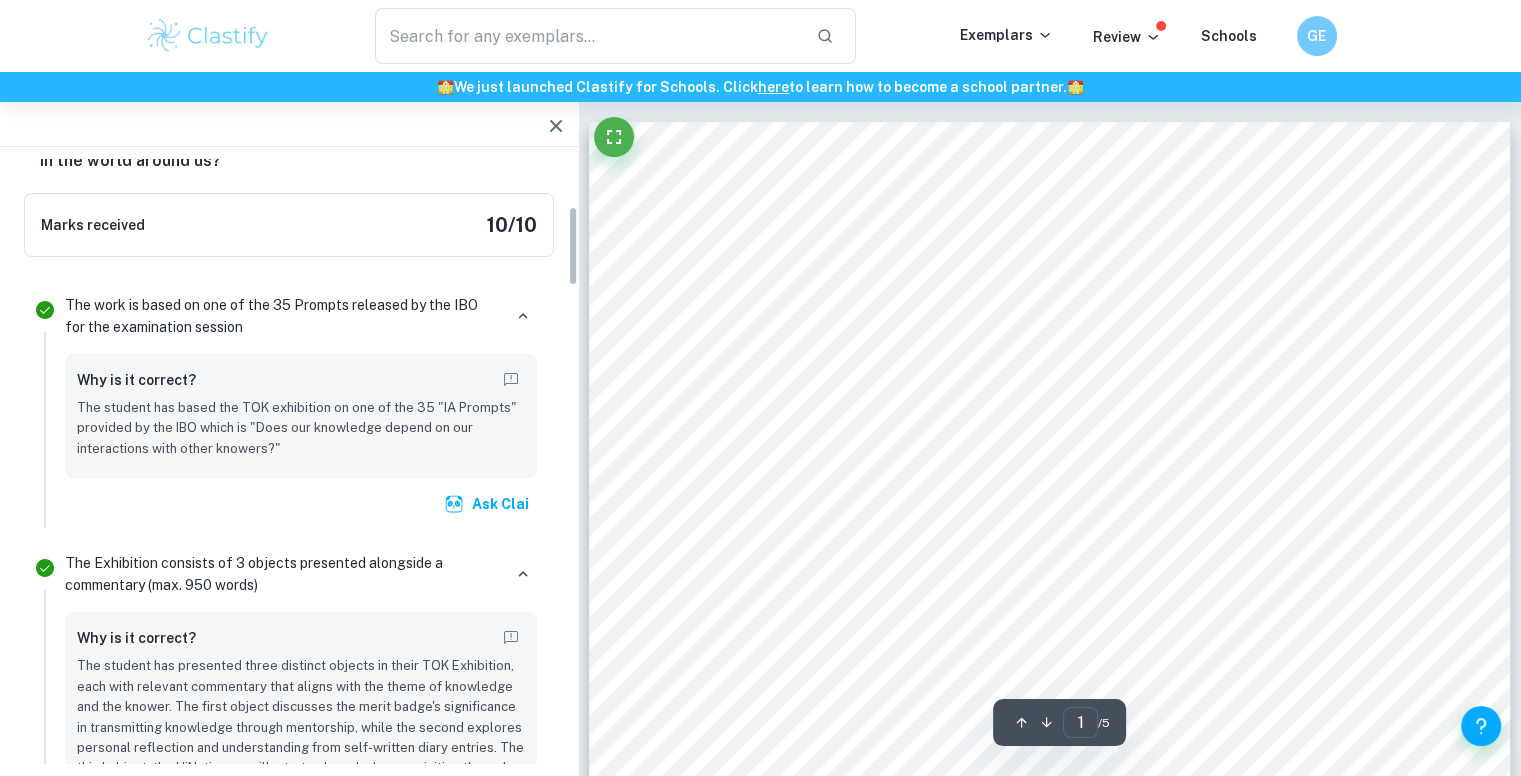 scroll, scrollTop: 366, scrollLeft: 0, axis: vertical 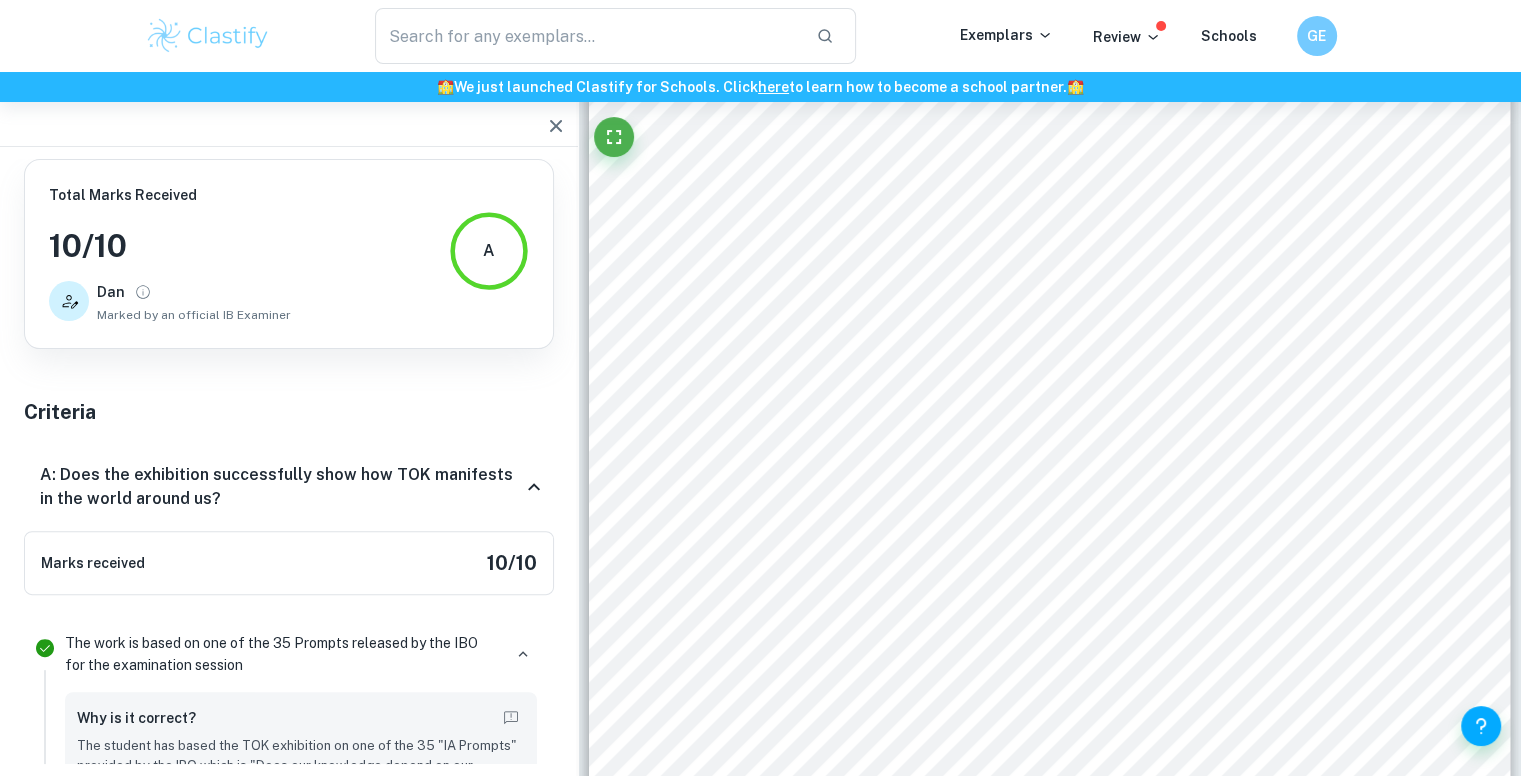 click 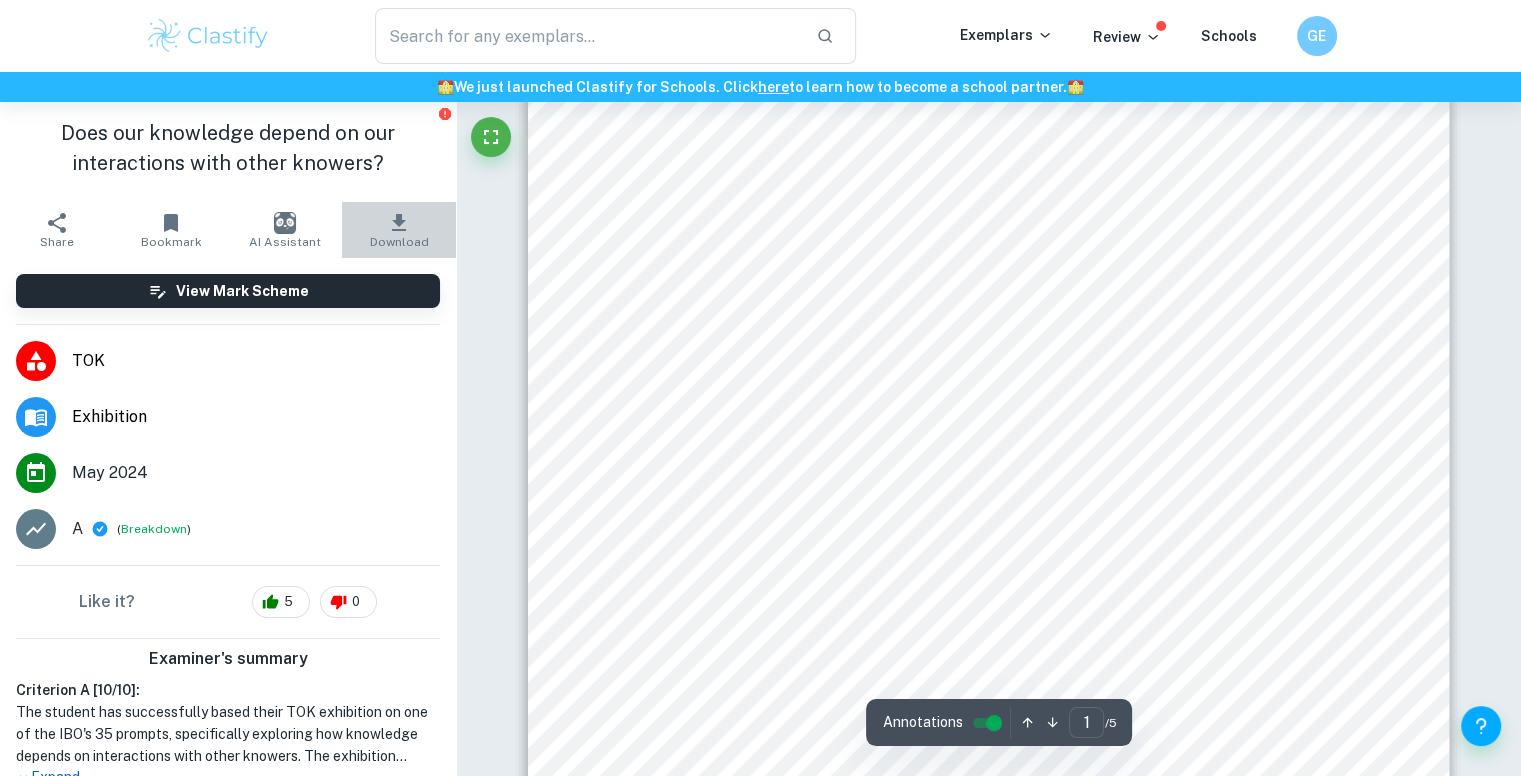 click 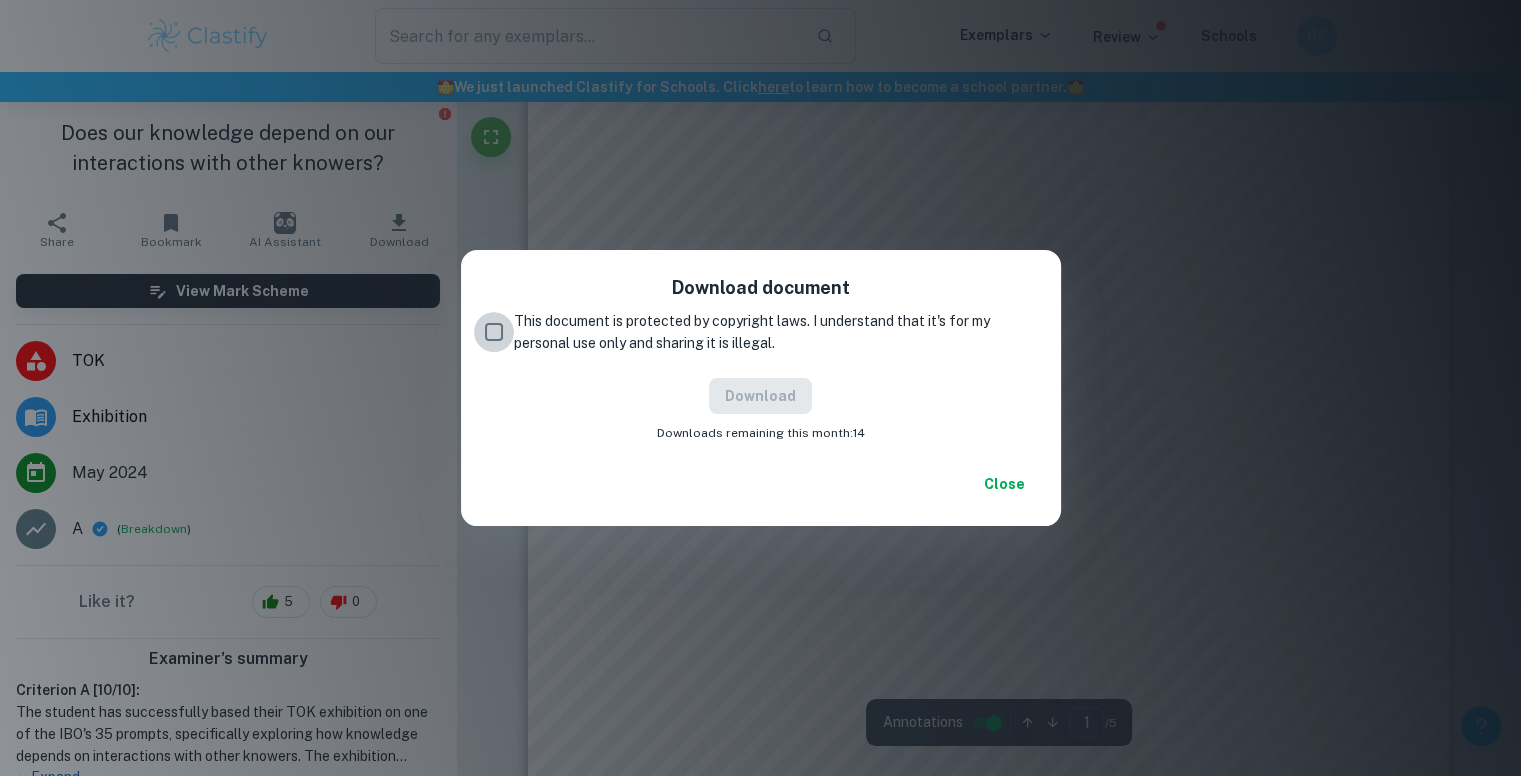 click on "This document is protected by copyright laws. I understand that it's for my personal use only and sharing it is illegal." at bounding box center [494, 332] 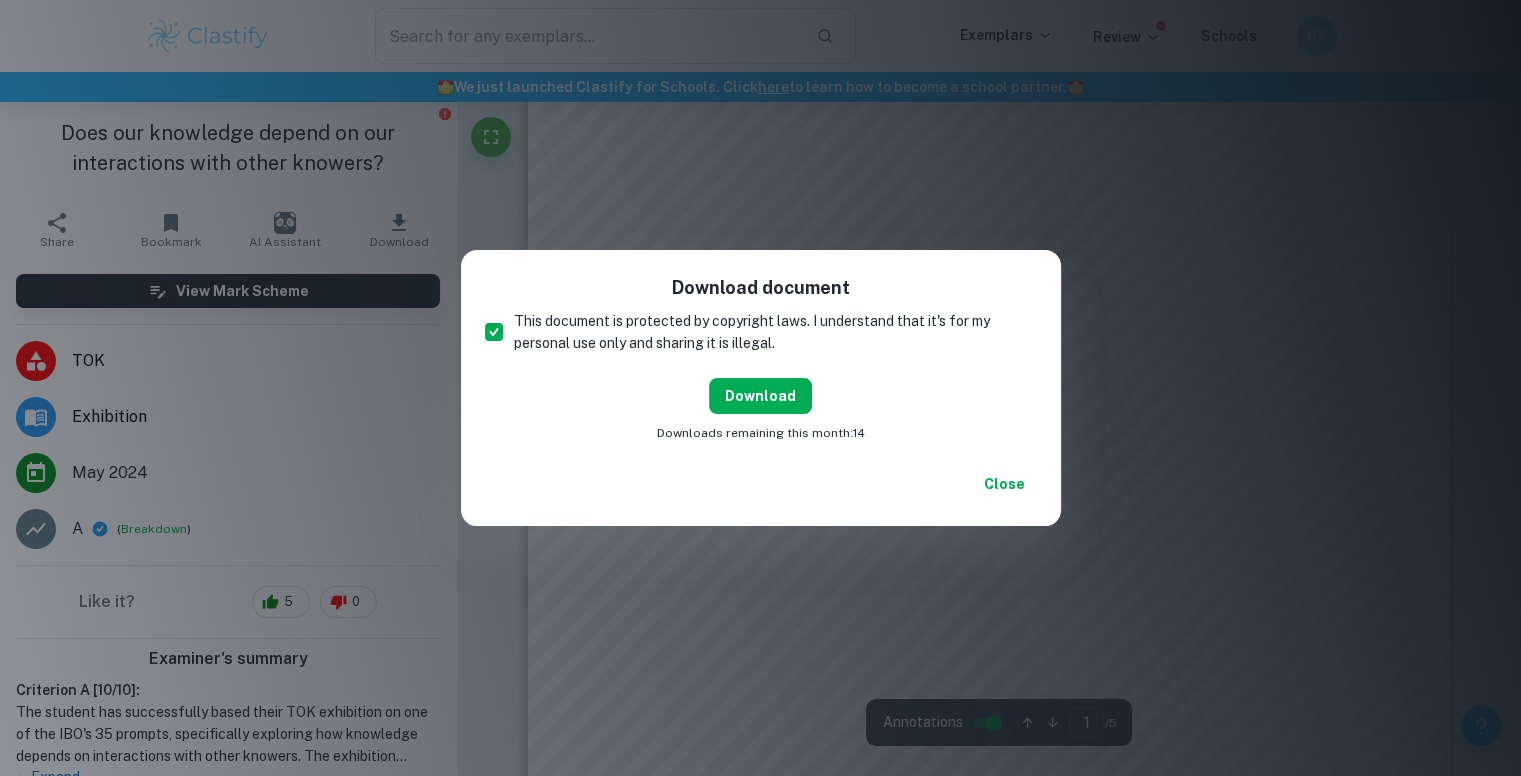 click on "Download" at bounding box center (760, 396) 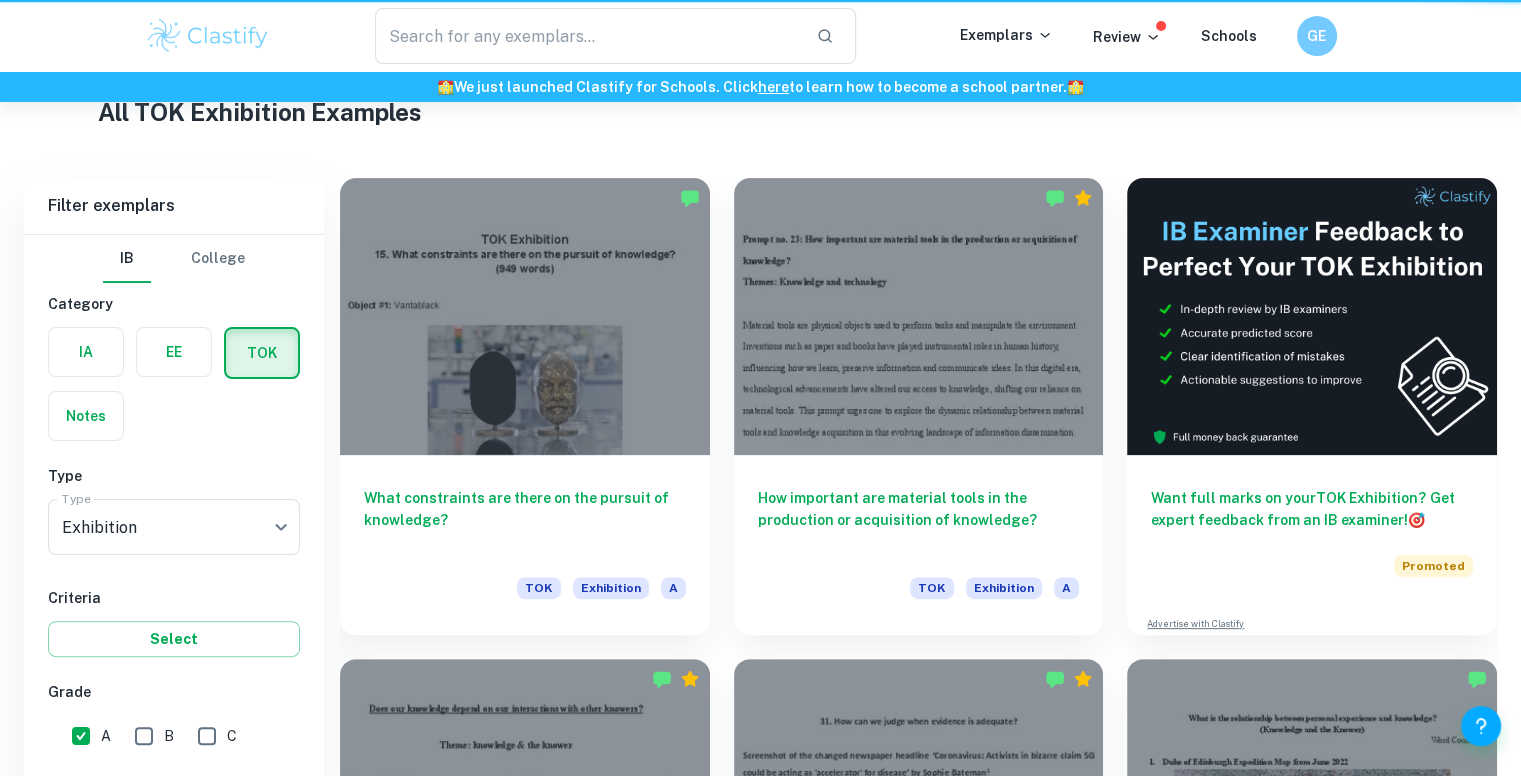 scroll, scrollTop: 1025, scrollLeft: 0, axis: vertical 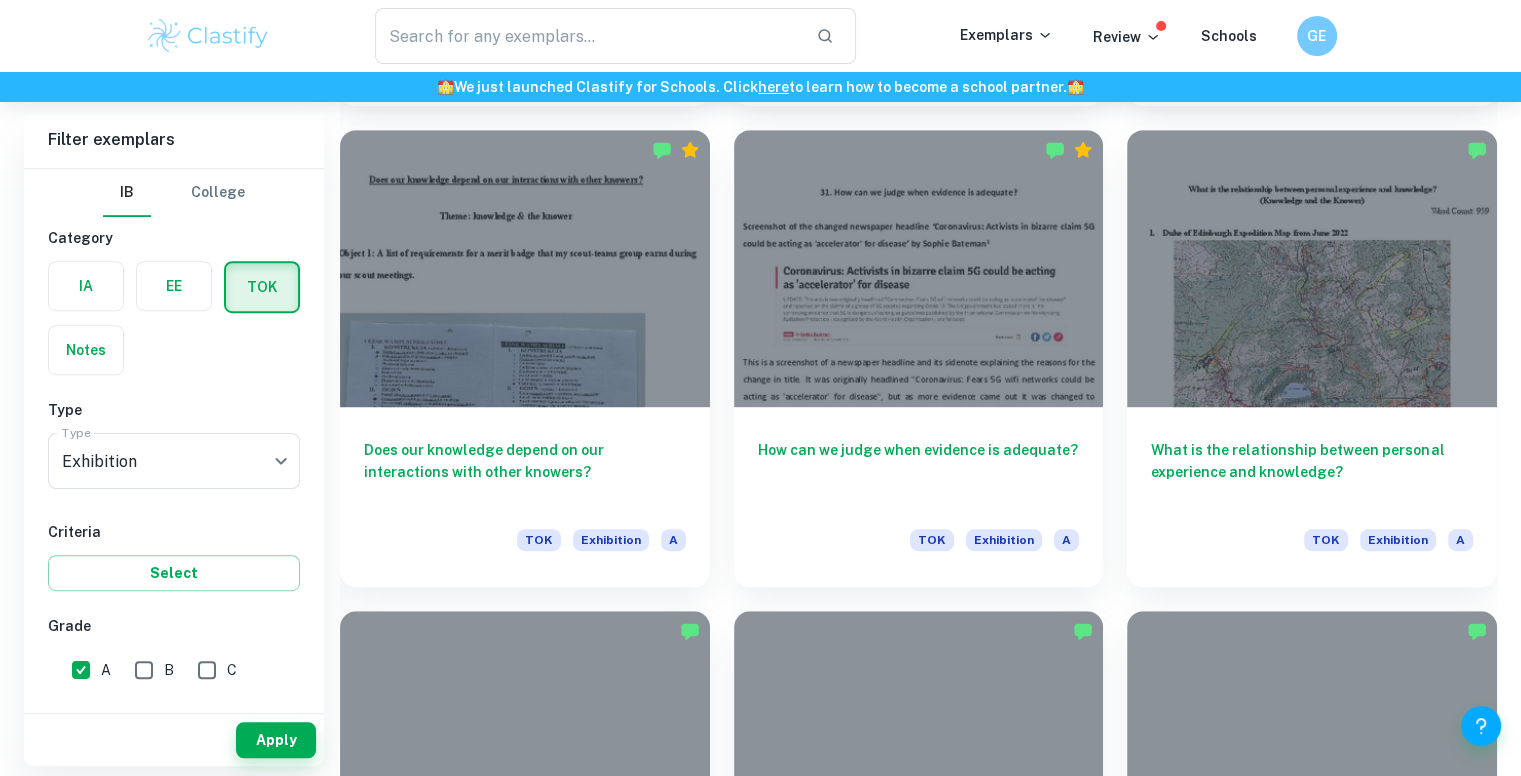 drag, startPoint x: 25, startPoint y: 1, endPoint x: 395, endPoint y: 1, distance: 370 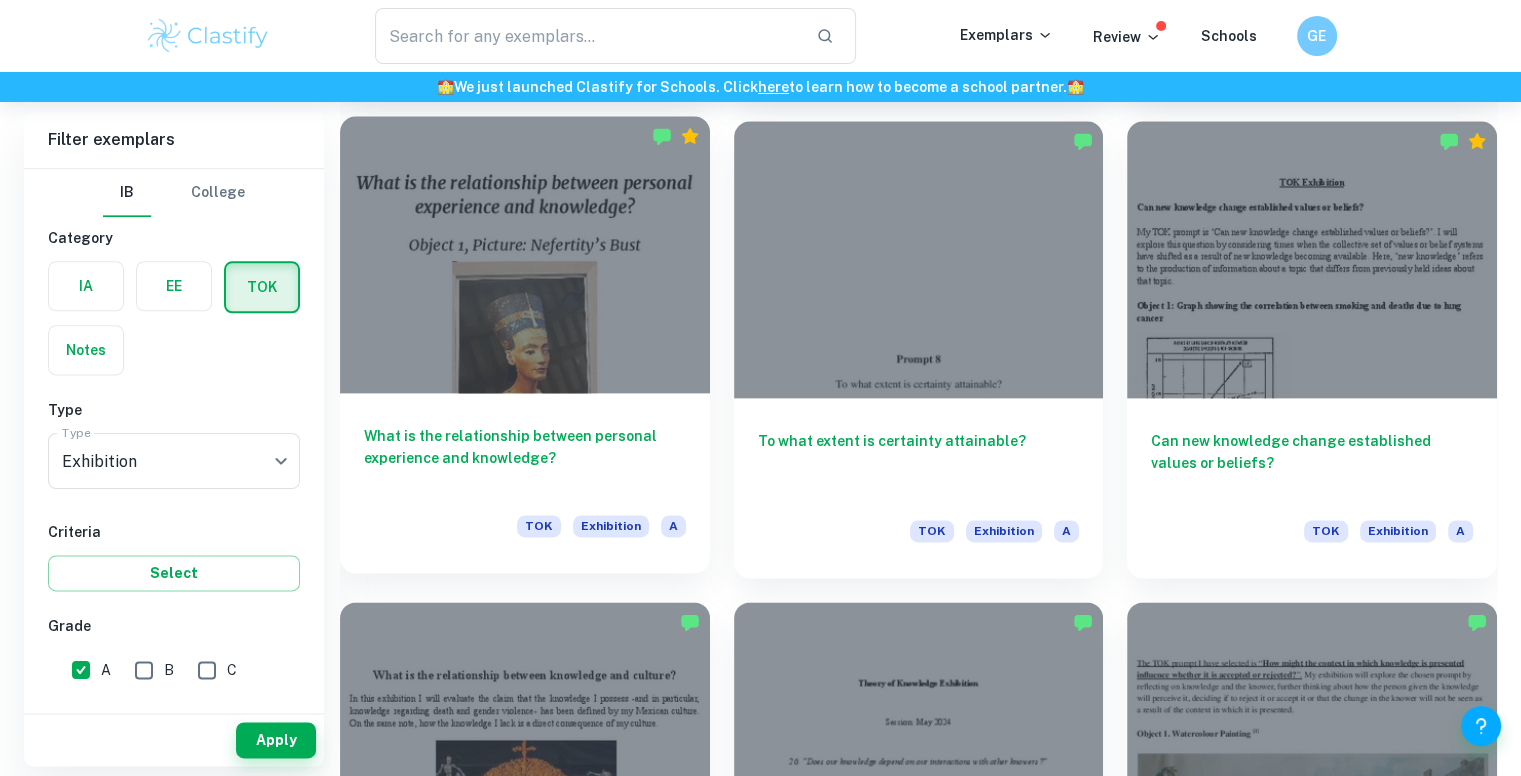 scroll, scrollTop: 2481, scrollLeft: 0, axis: vertical 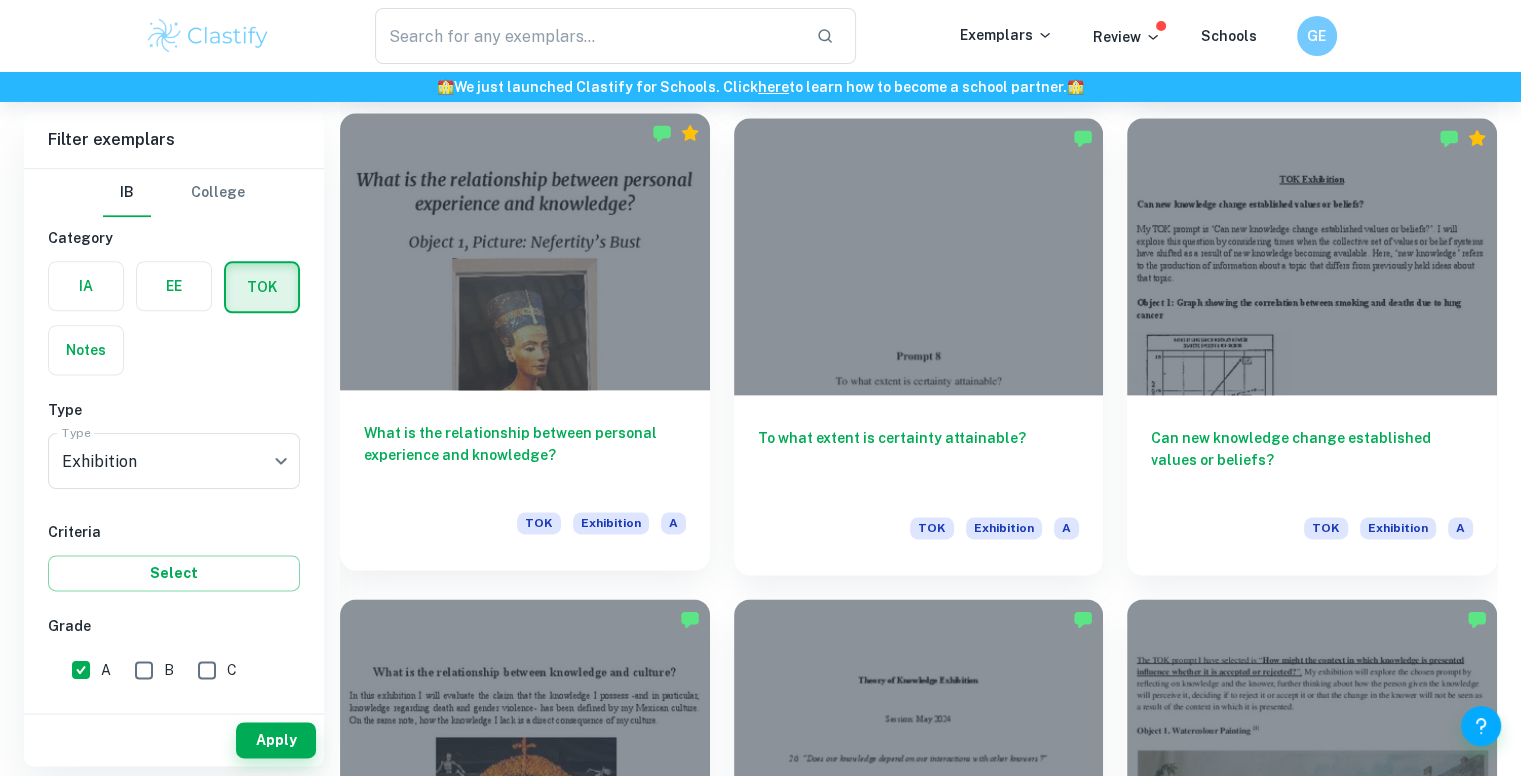 click on "What is the relationship between personal experience and knowledge?" at bounding box center (525, 455) 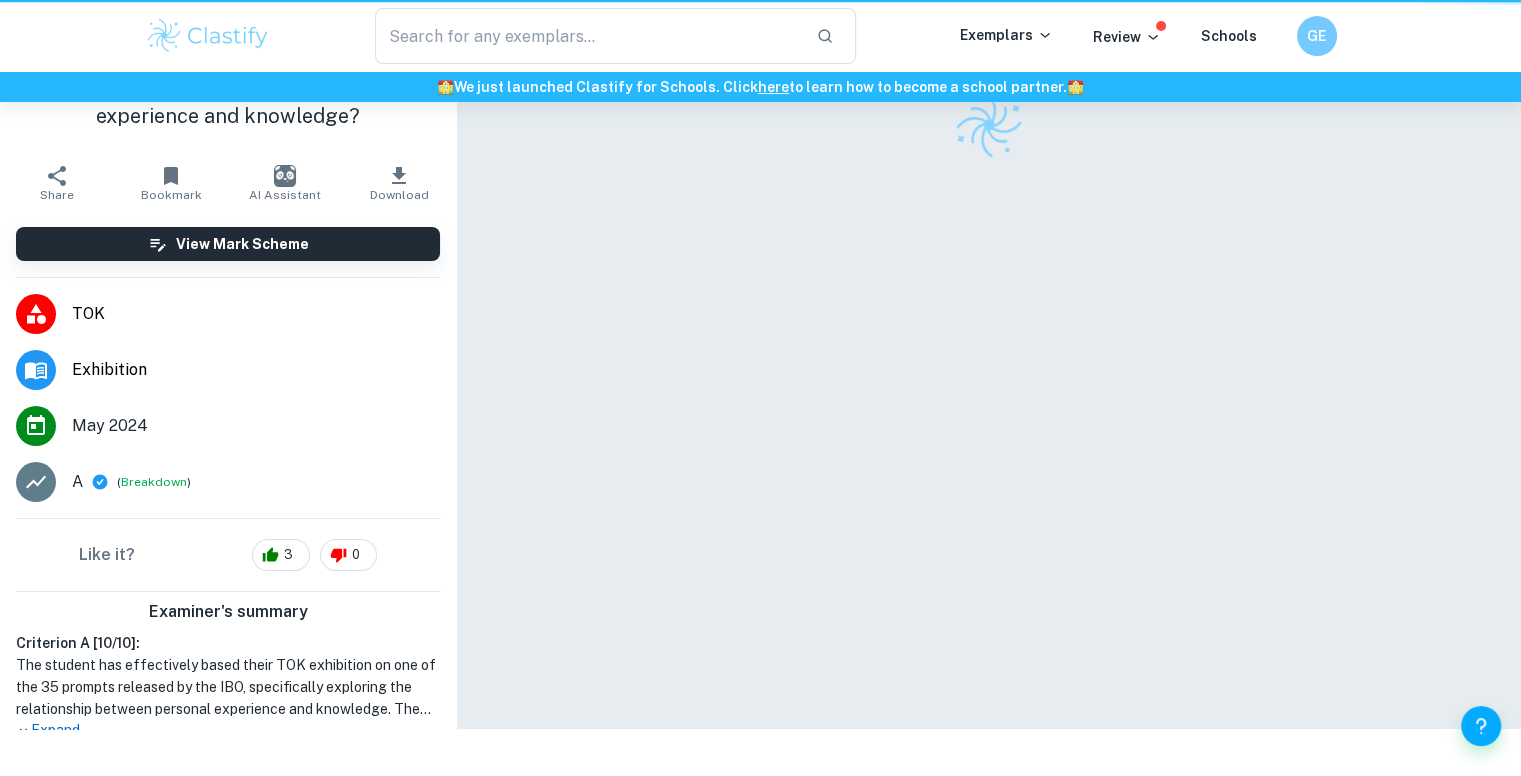 scroll, scrollTop: 0, scrollLeft: 0, axis: both 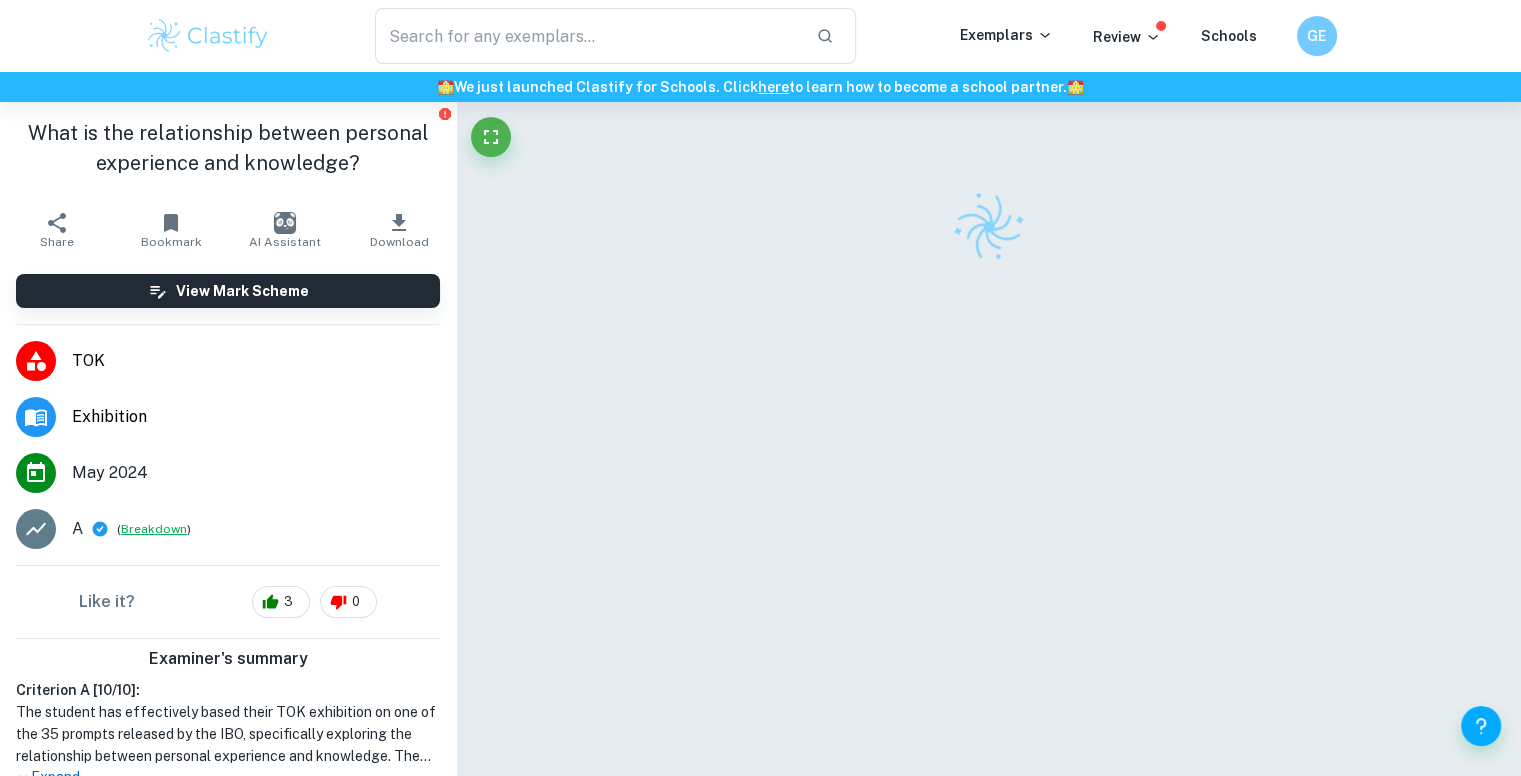 click on "Breakdown" at bounding box center [154, 529] 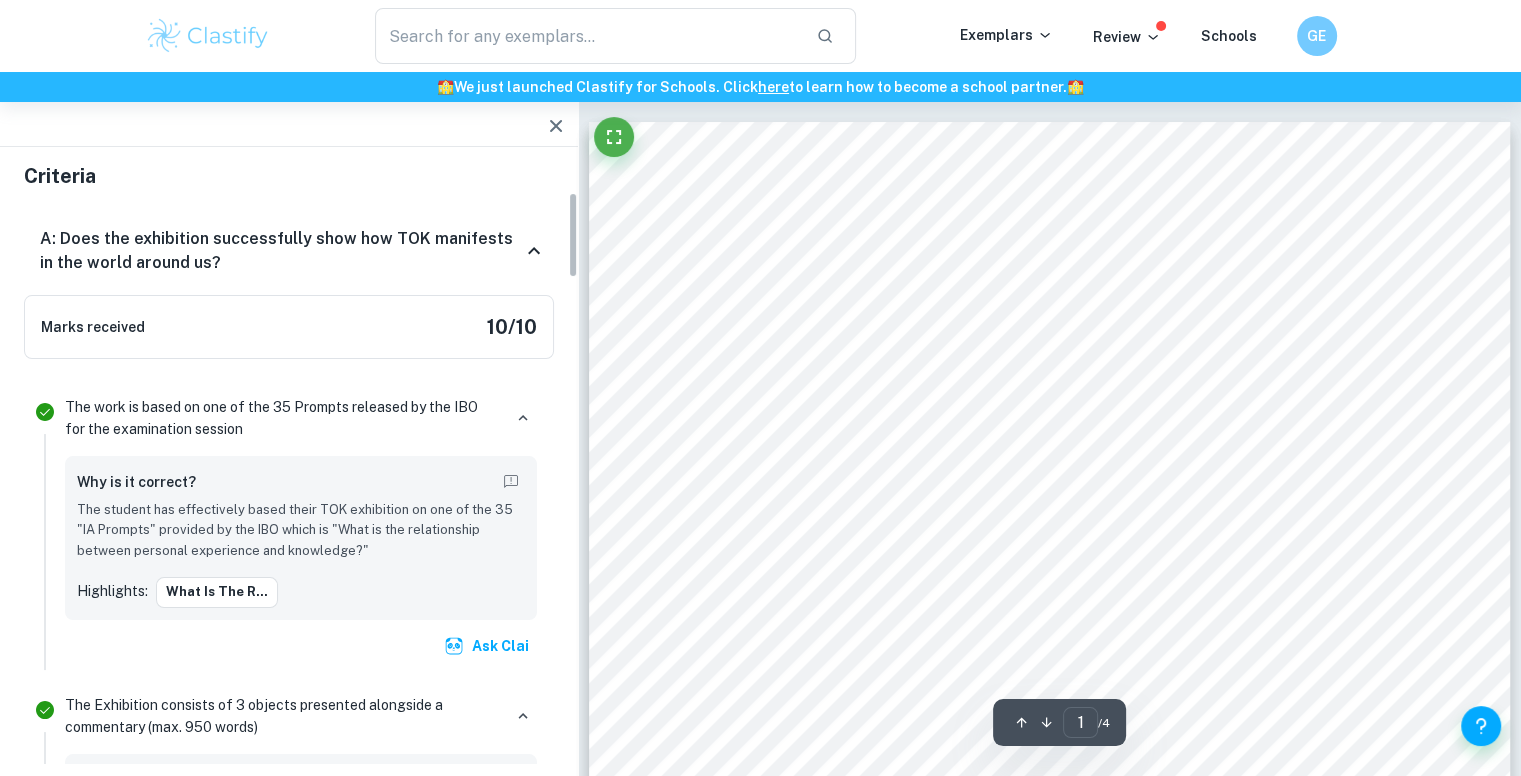 scroll, scrollTop: 236, scrollLeft: 0, axis: vertical 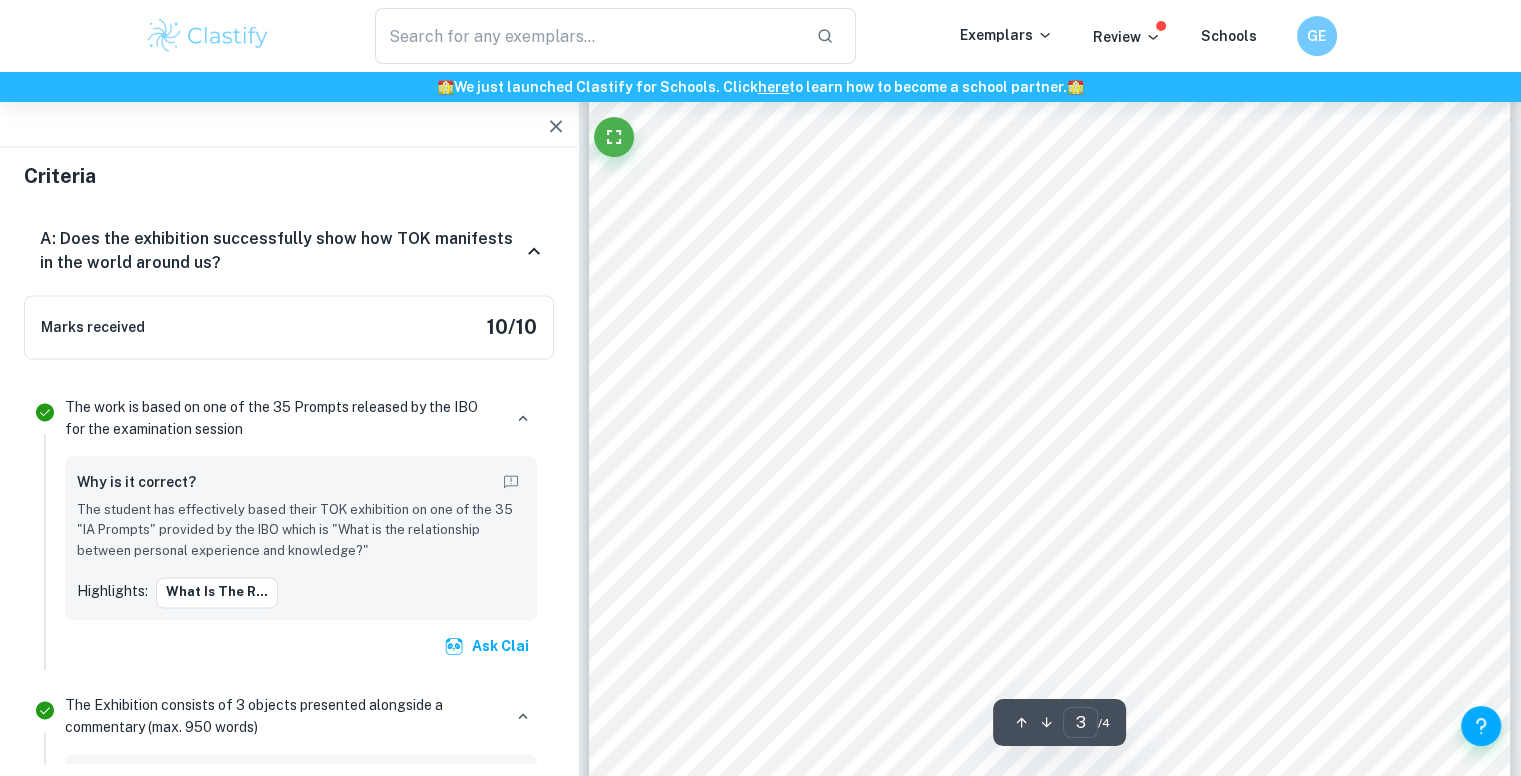 type on "2" 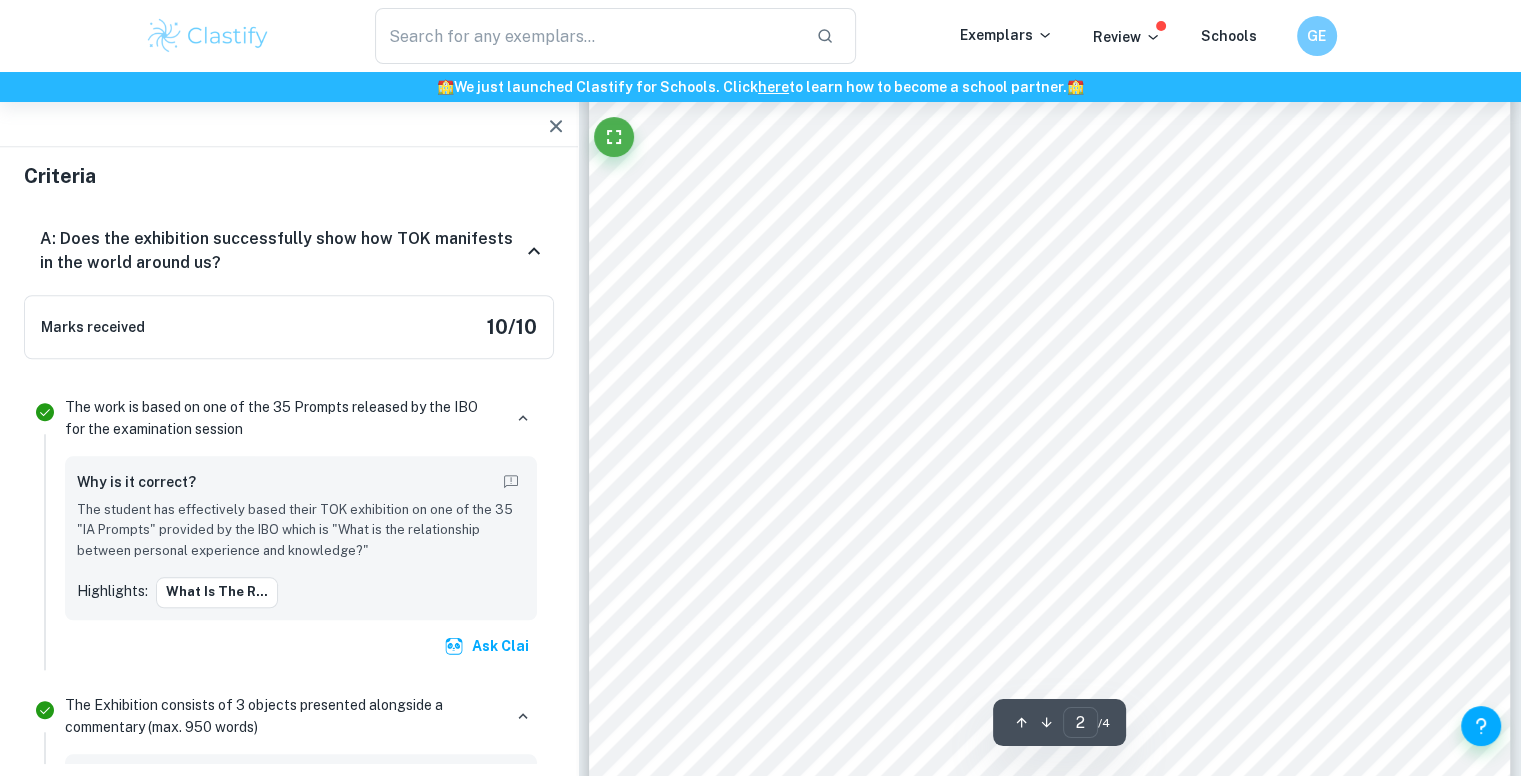 scroll, scrollTop: 1408, scrollLeft: 0, axis: vertical 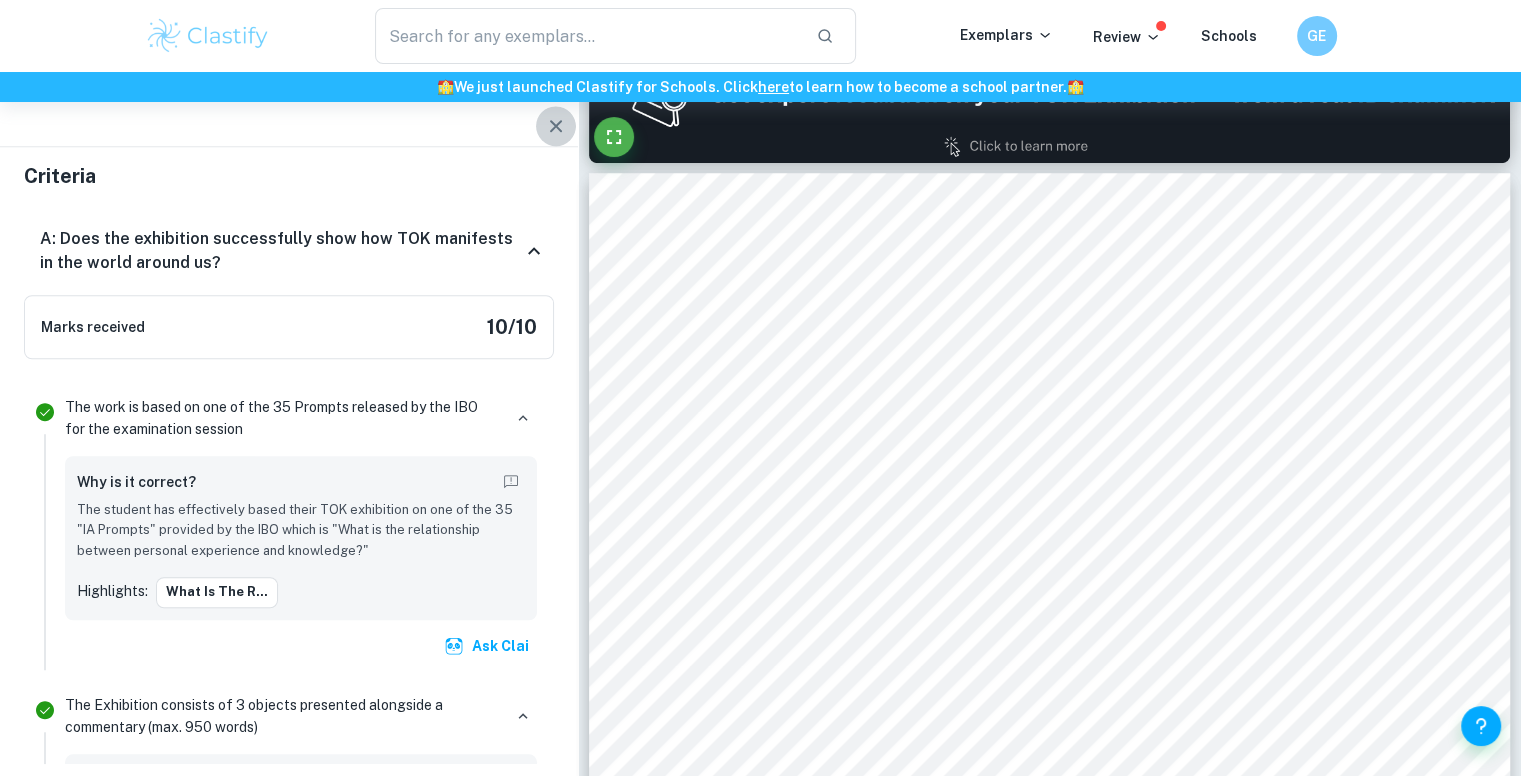 click 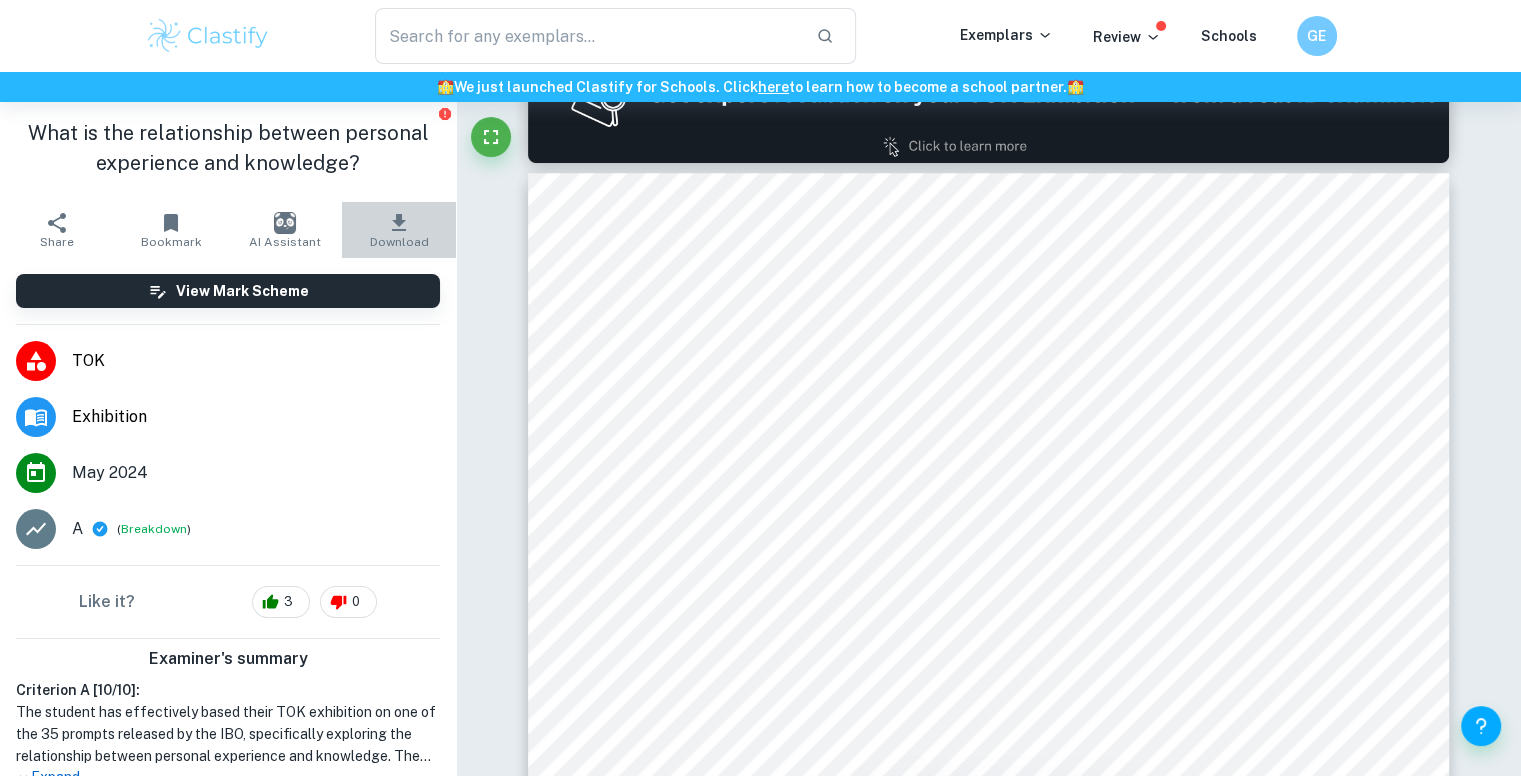 click 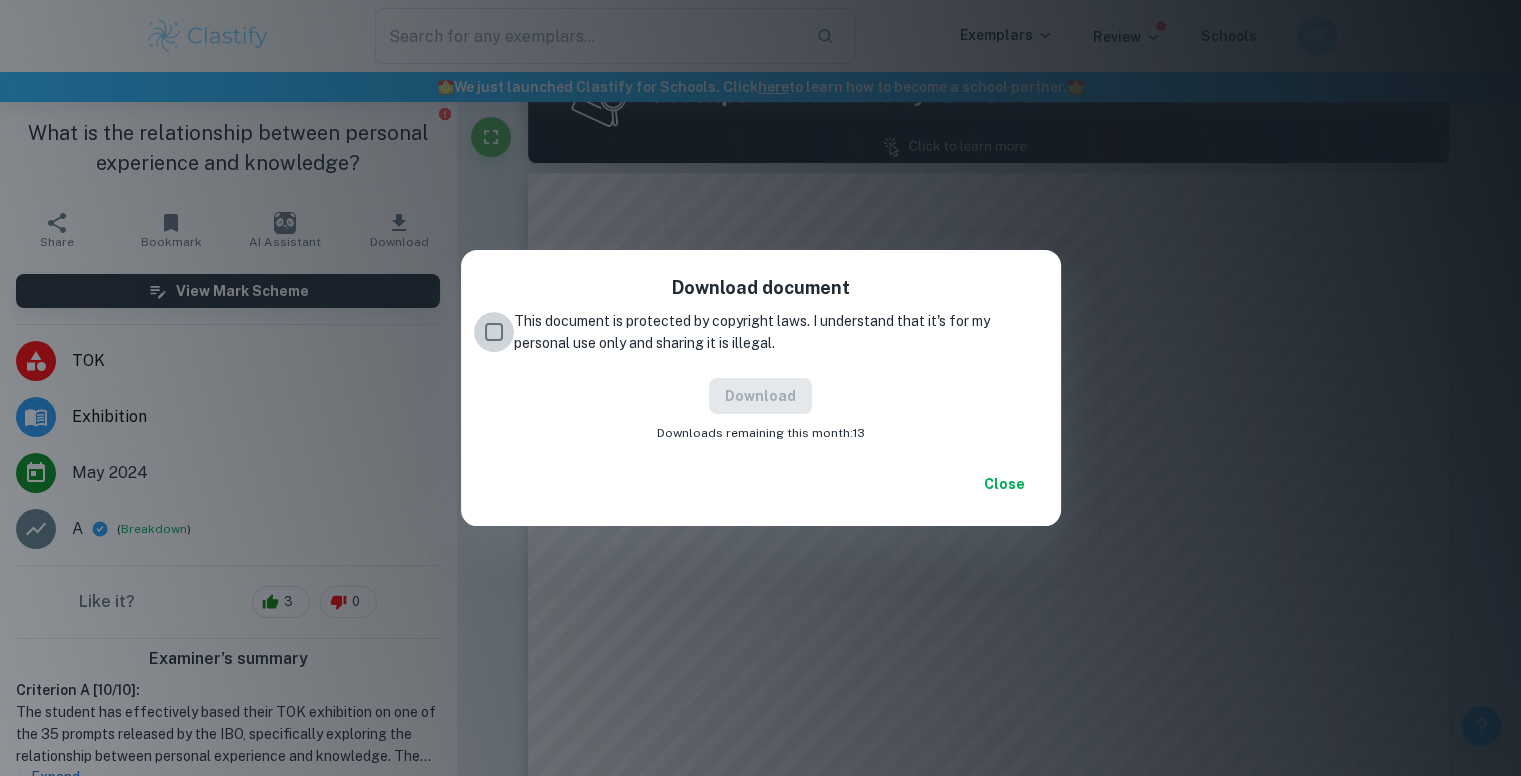click on "This document is protected by copyright laws. I understand that it's for my personal use only and sharing it is illegal." at bounding box center (494, 332) 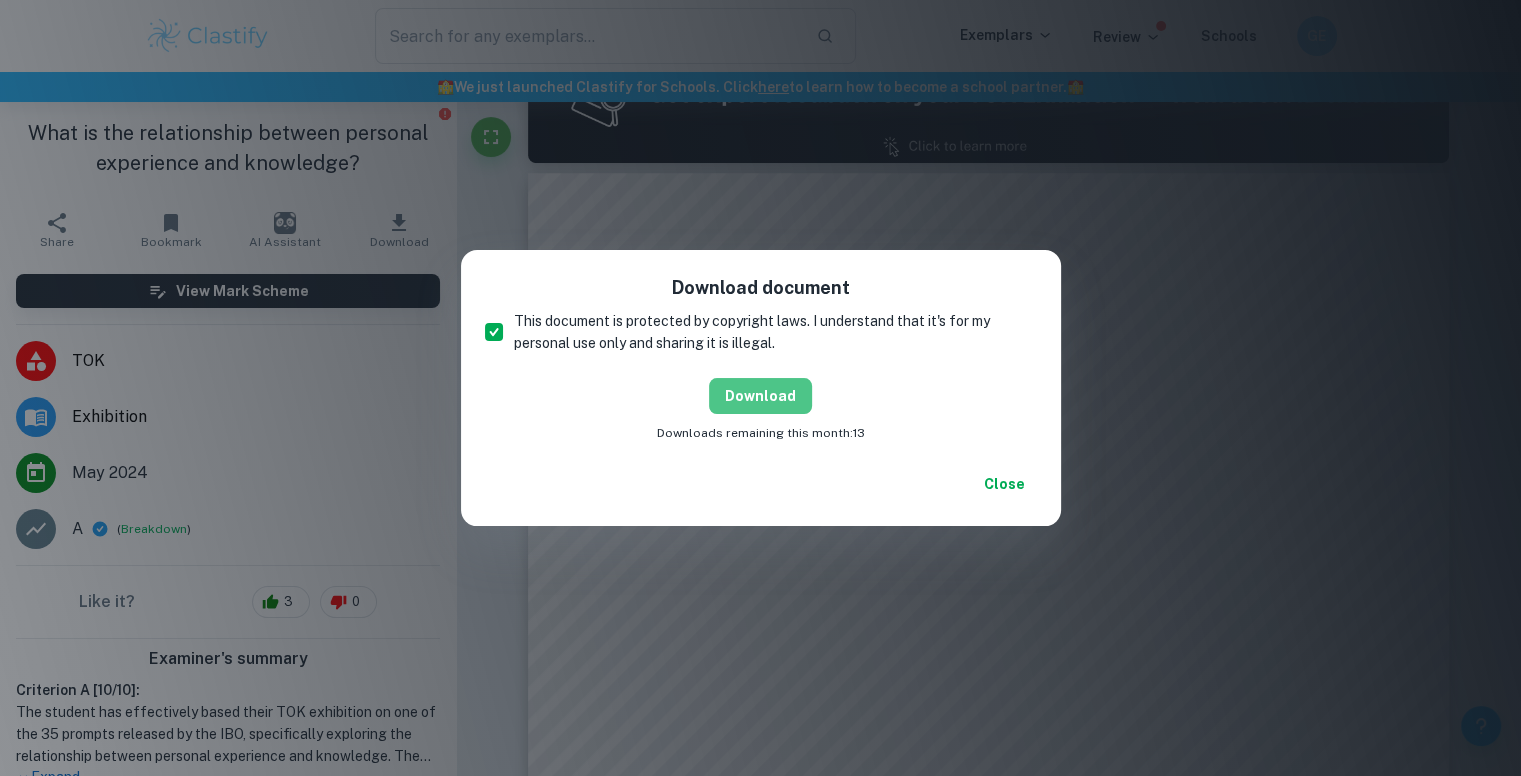 click on "Download" at bounding box center [760, 396] 